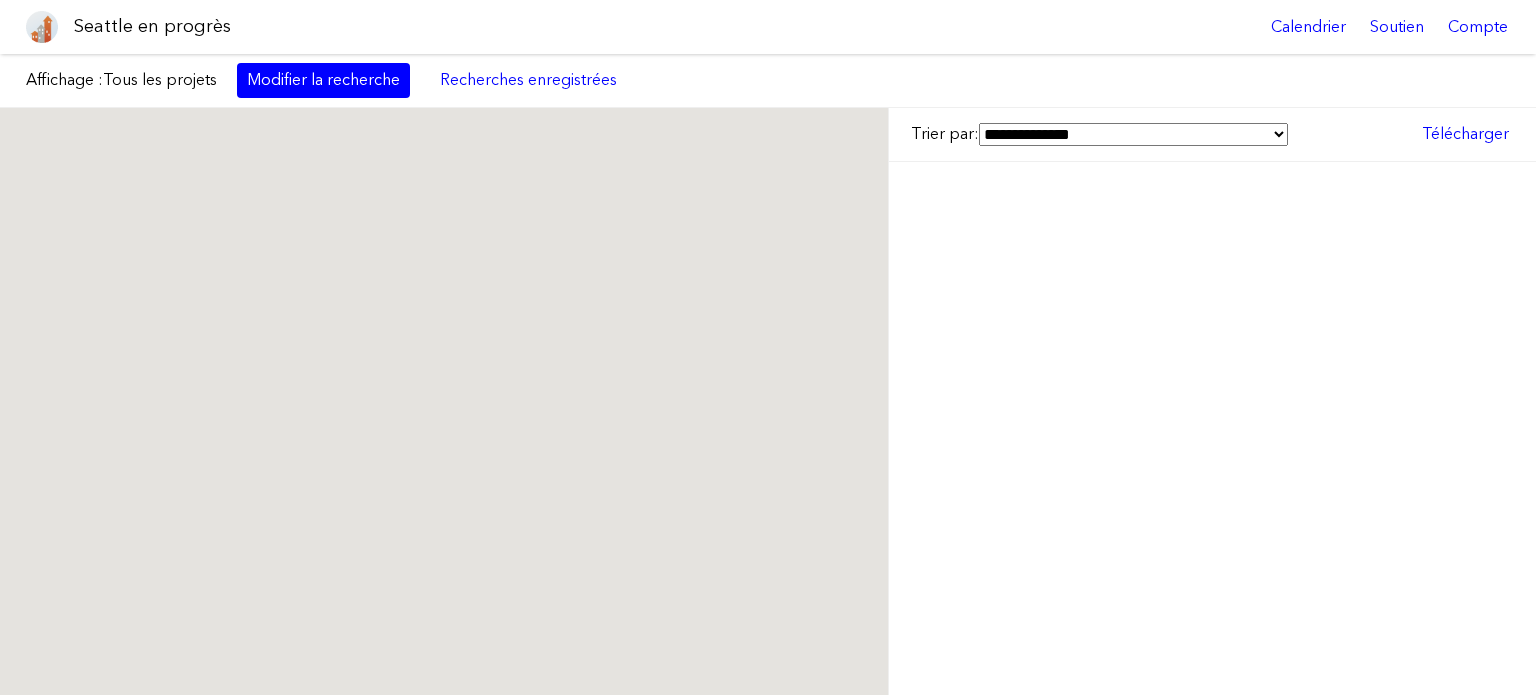 scroll, scrollTop: 0, scrollLeft: 0, axis: both 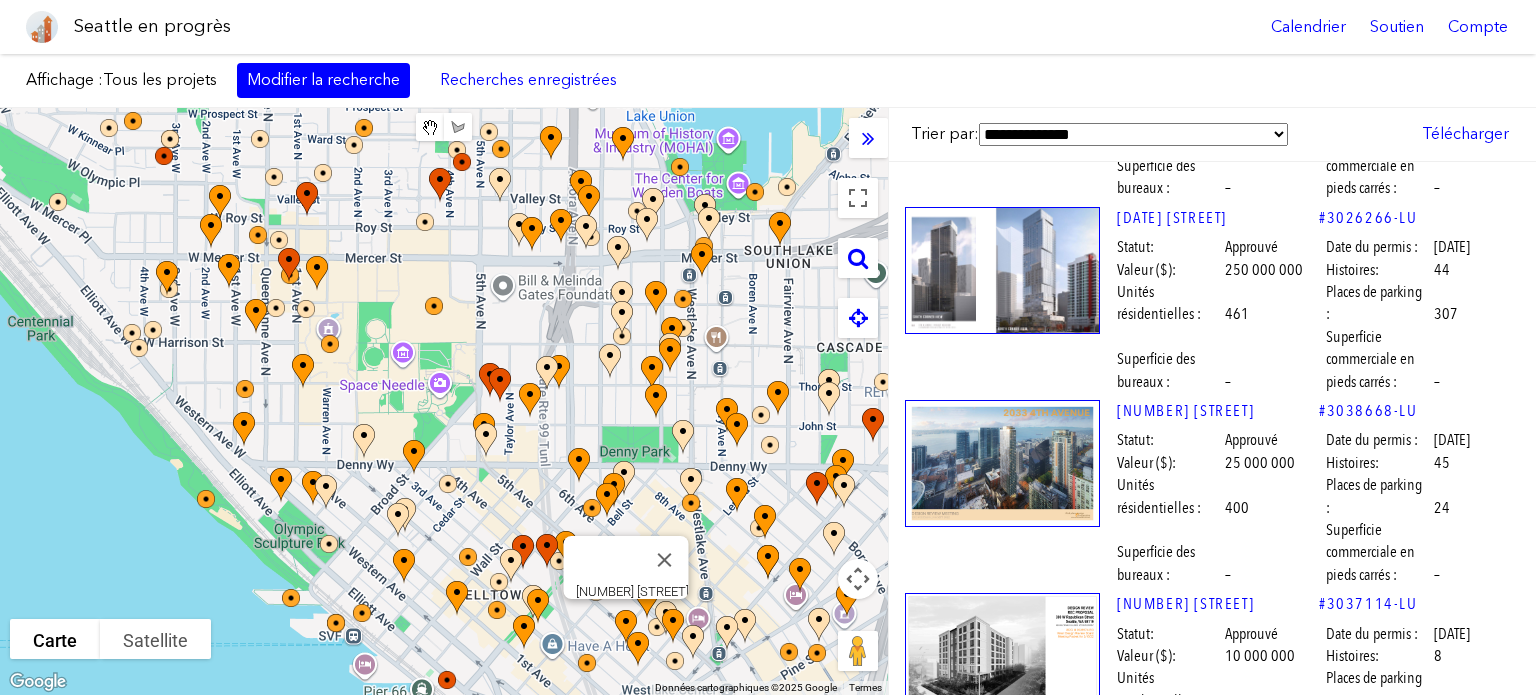 click at bounding box center (1002, 463) 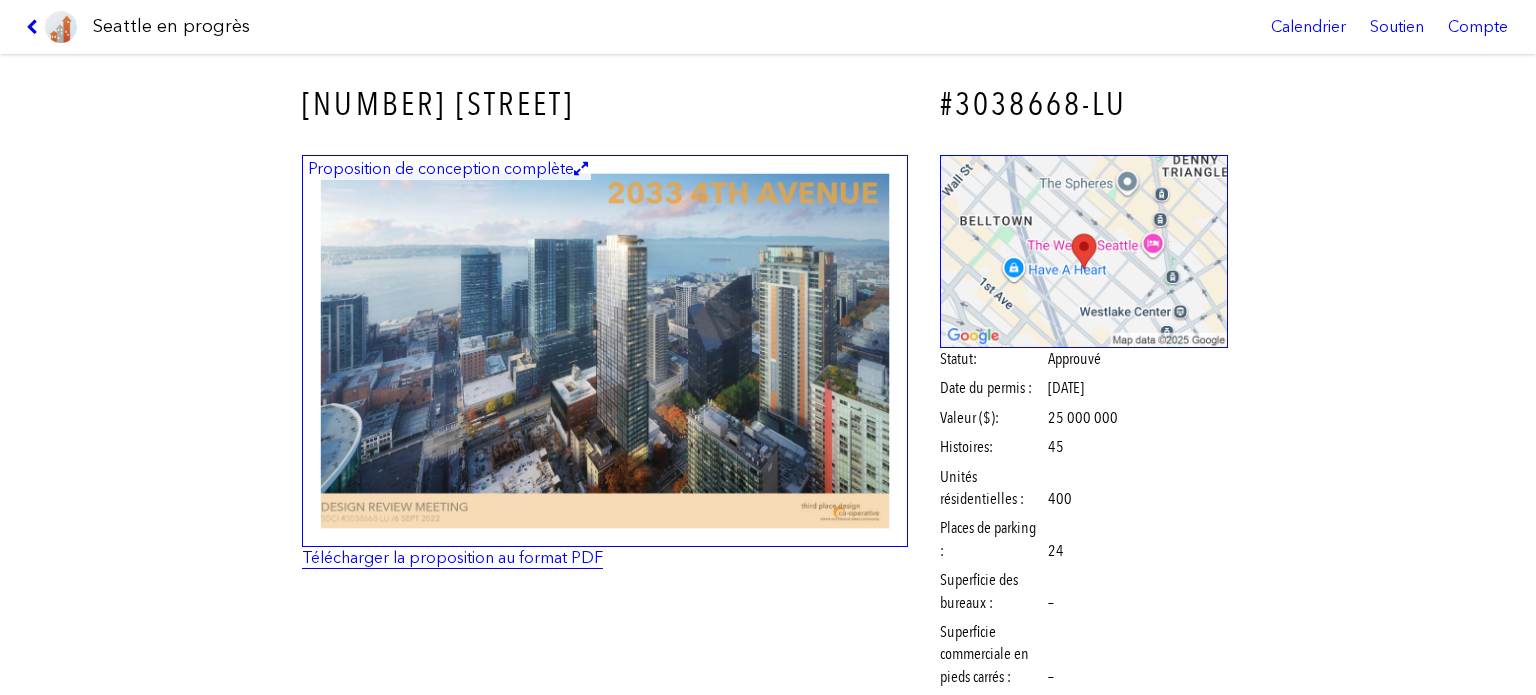 click on "Télécharger la proposition au format PDF" at bounding box center (452, 557) 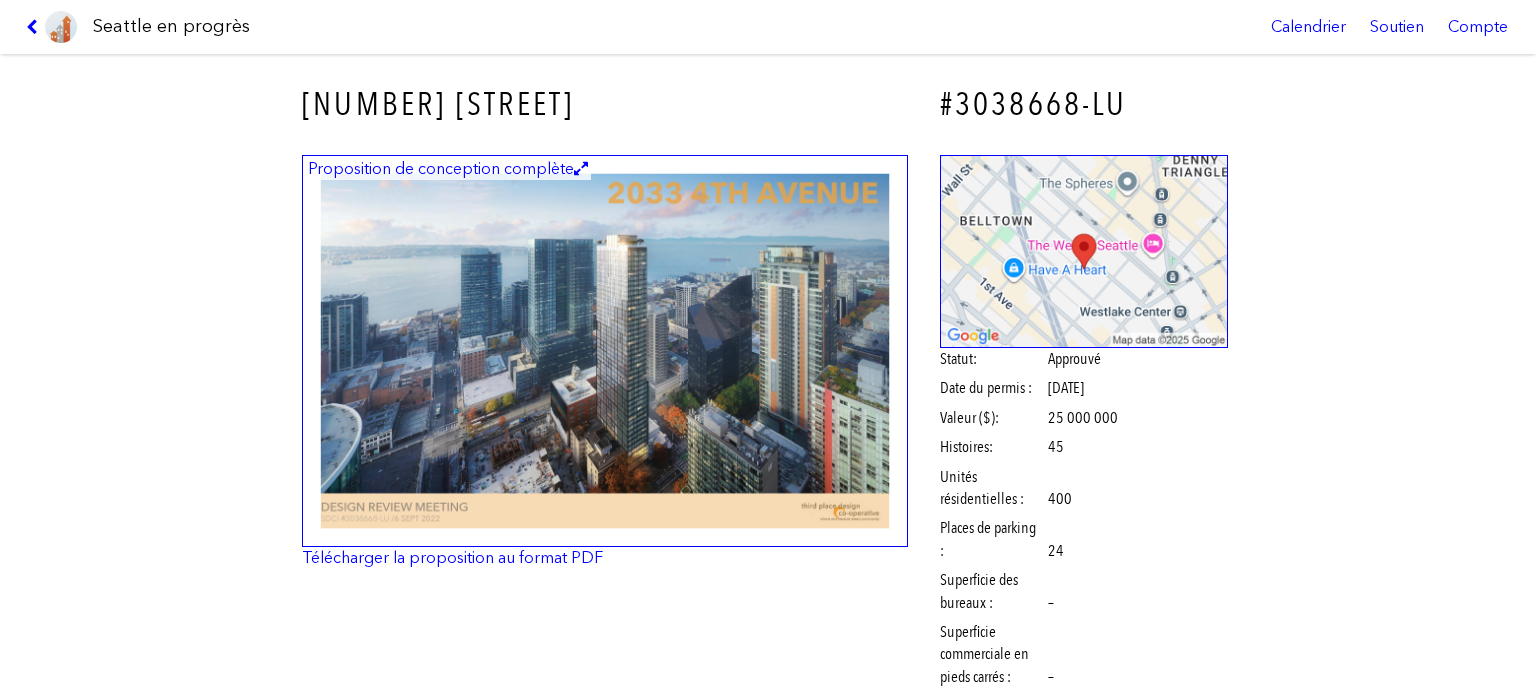click at bounding box center (605, 351) 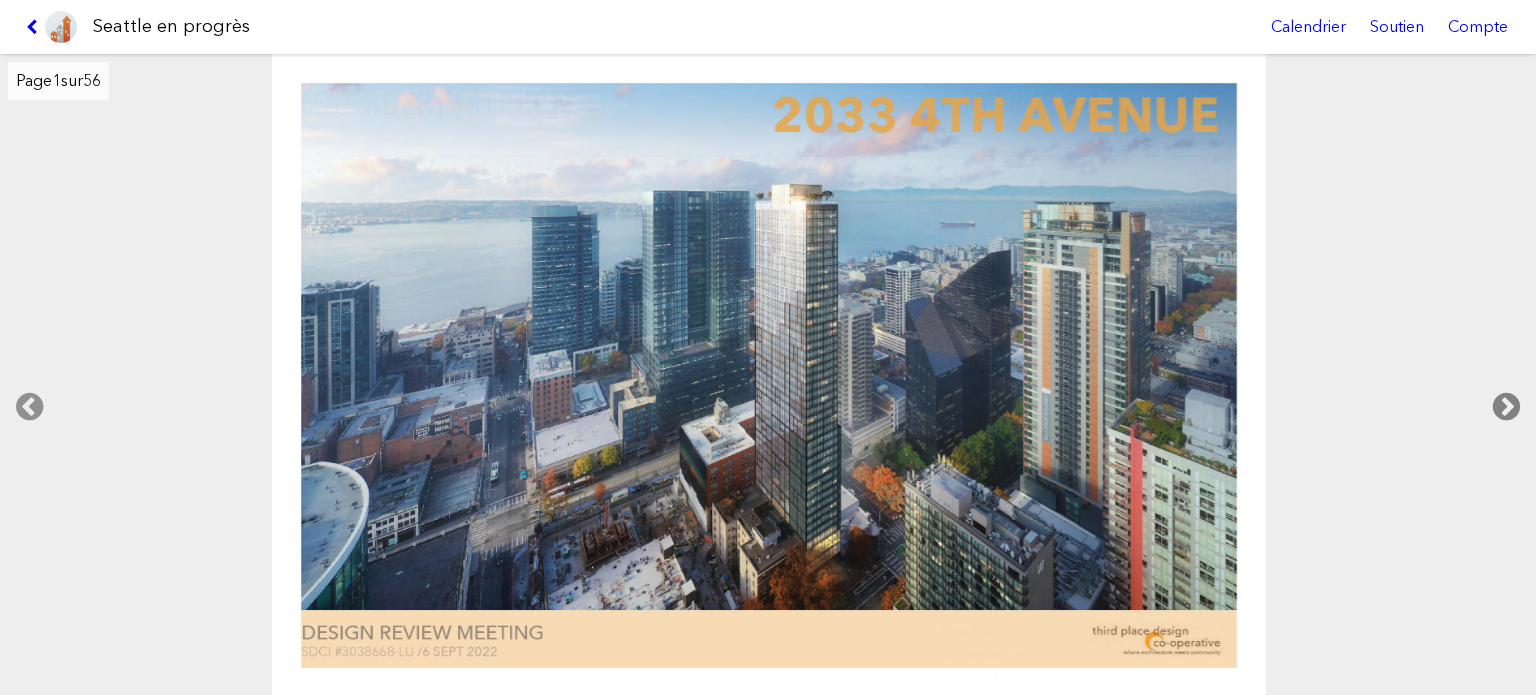 click at bounding box center [1506, 407] 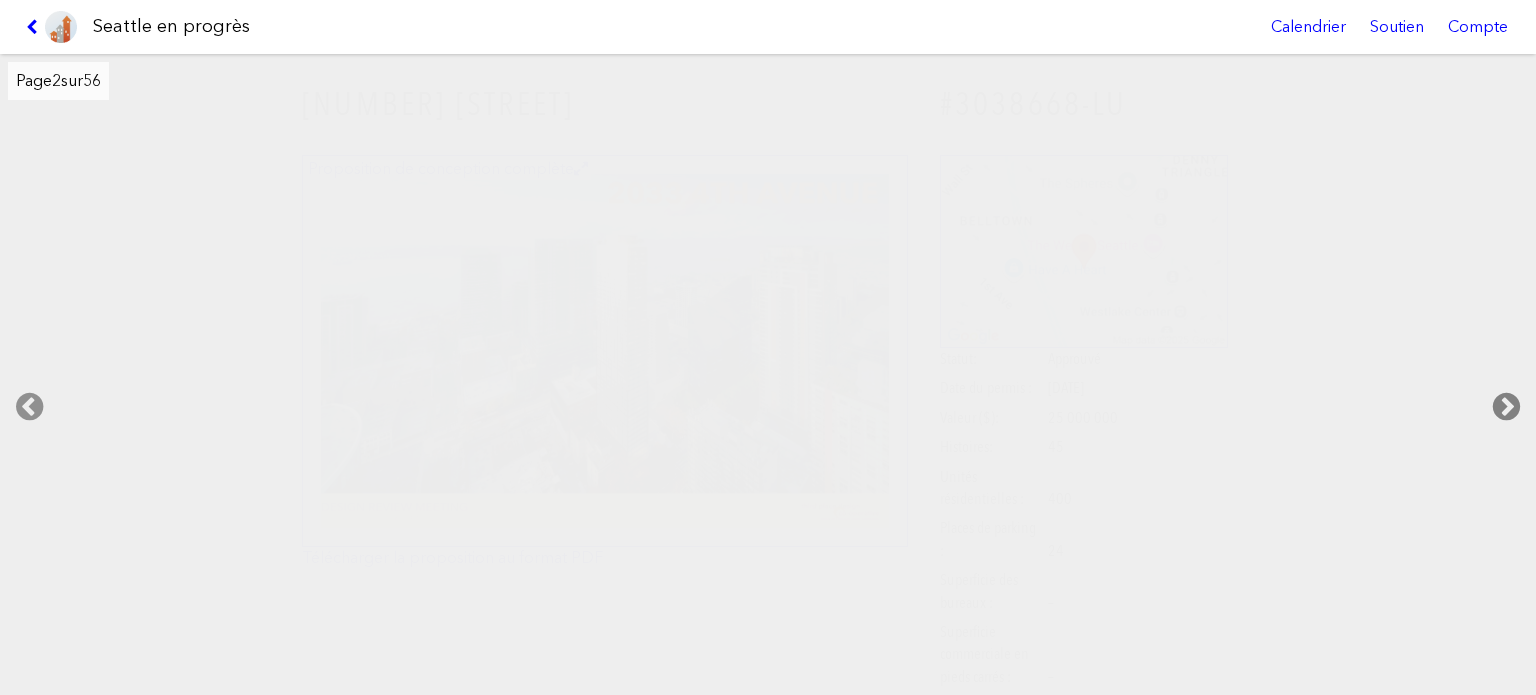 click at bounding box center (1506, 407) 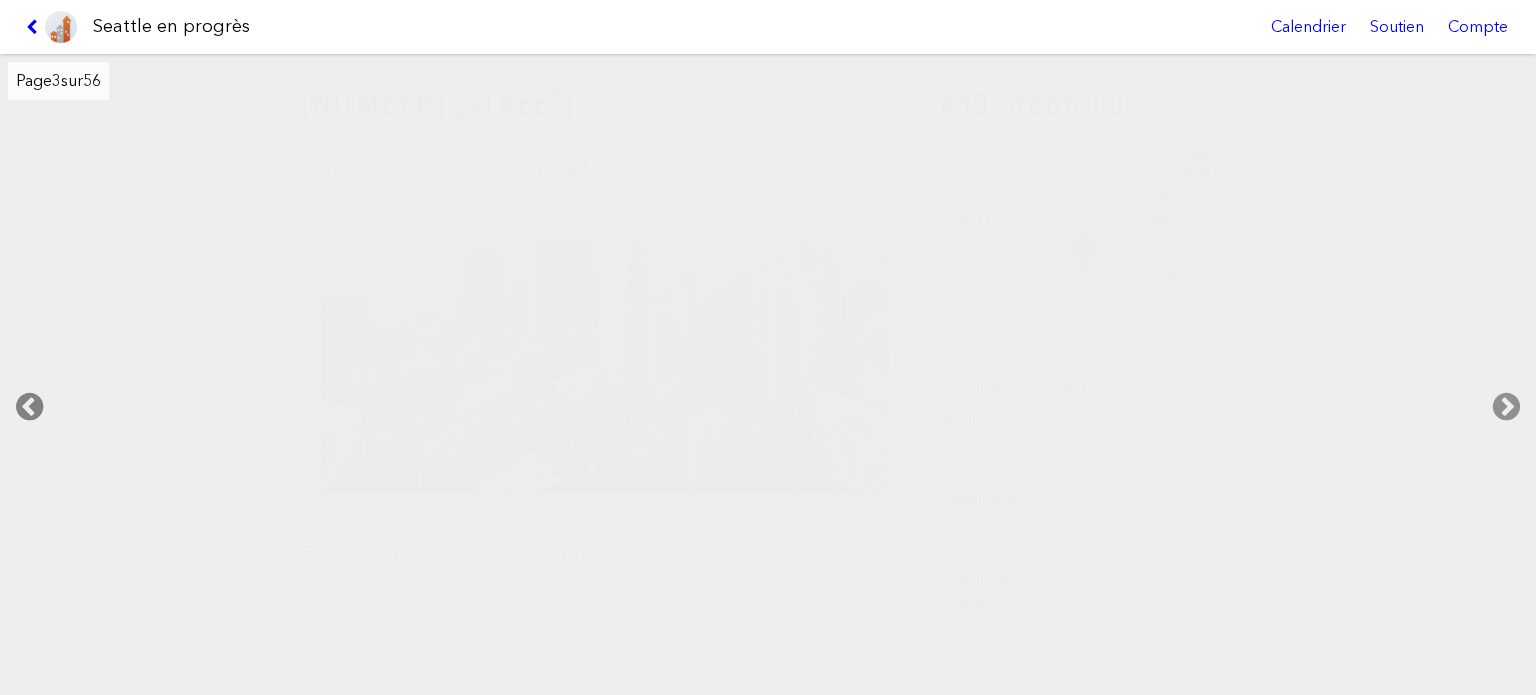 click at bounding box center [29, 407] 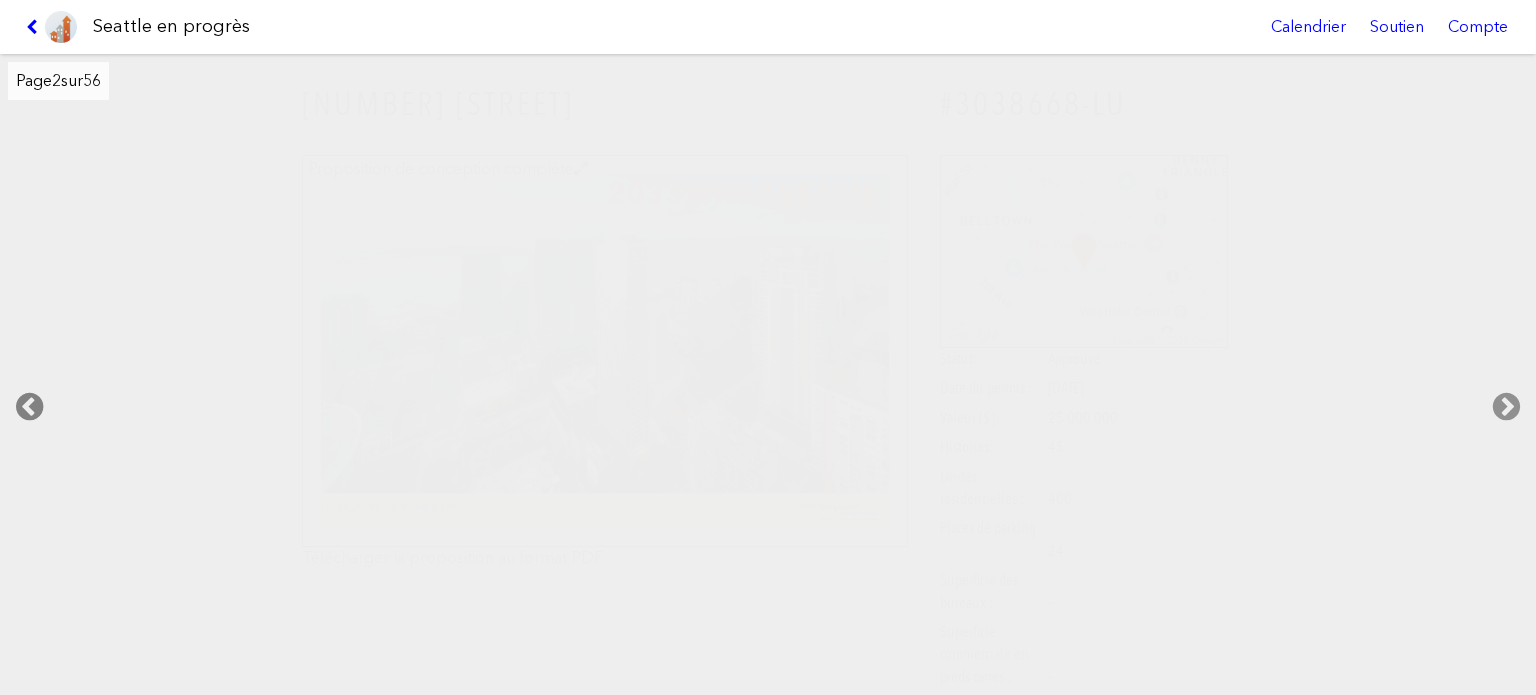 click at bounding box center (29, 407) 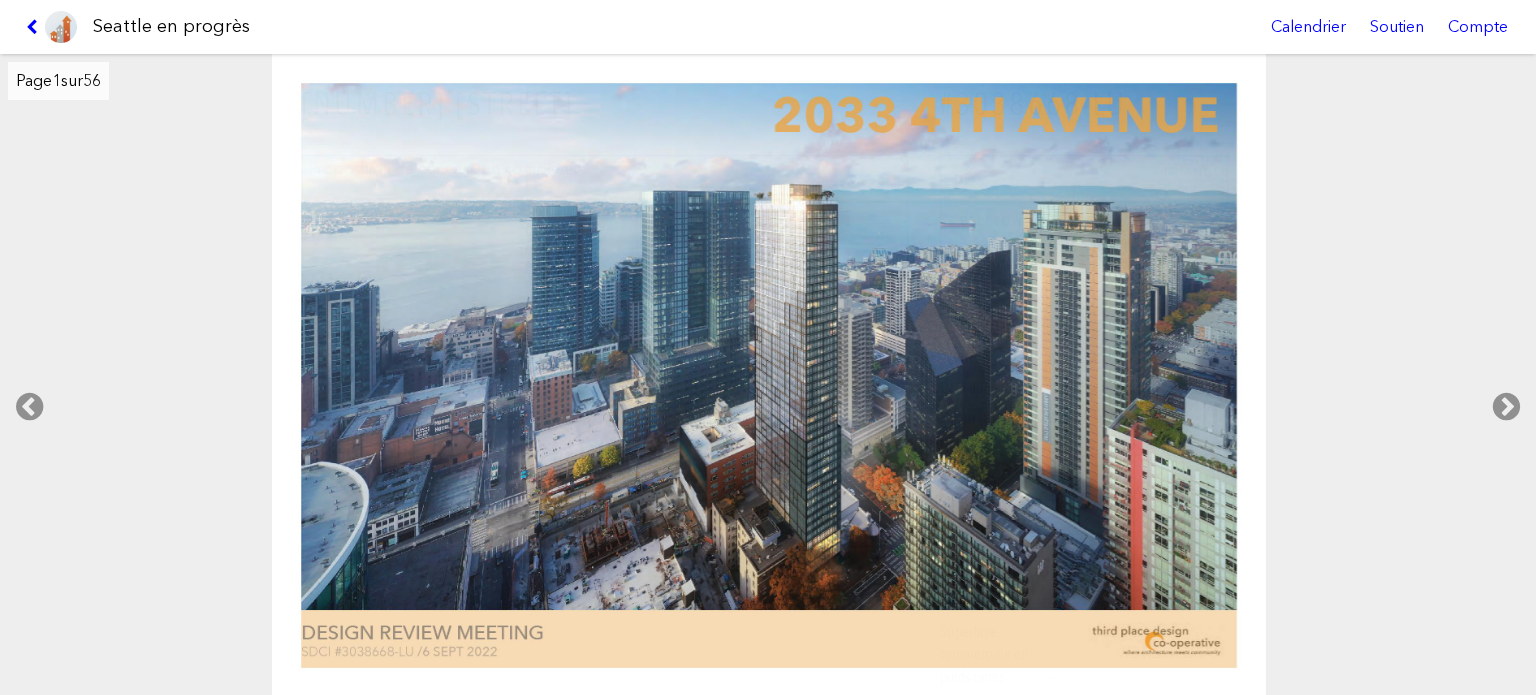 click at bounding box center (51, 27) 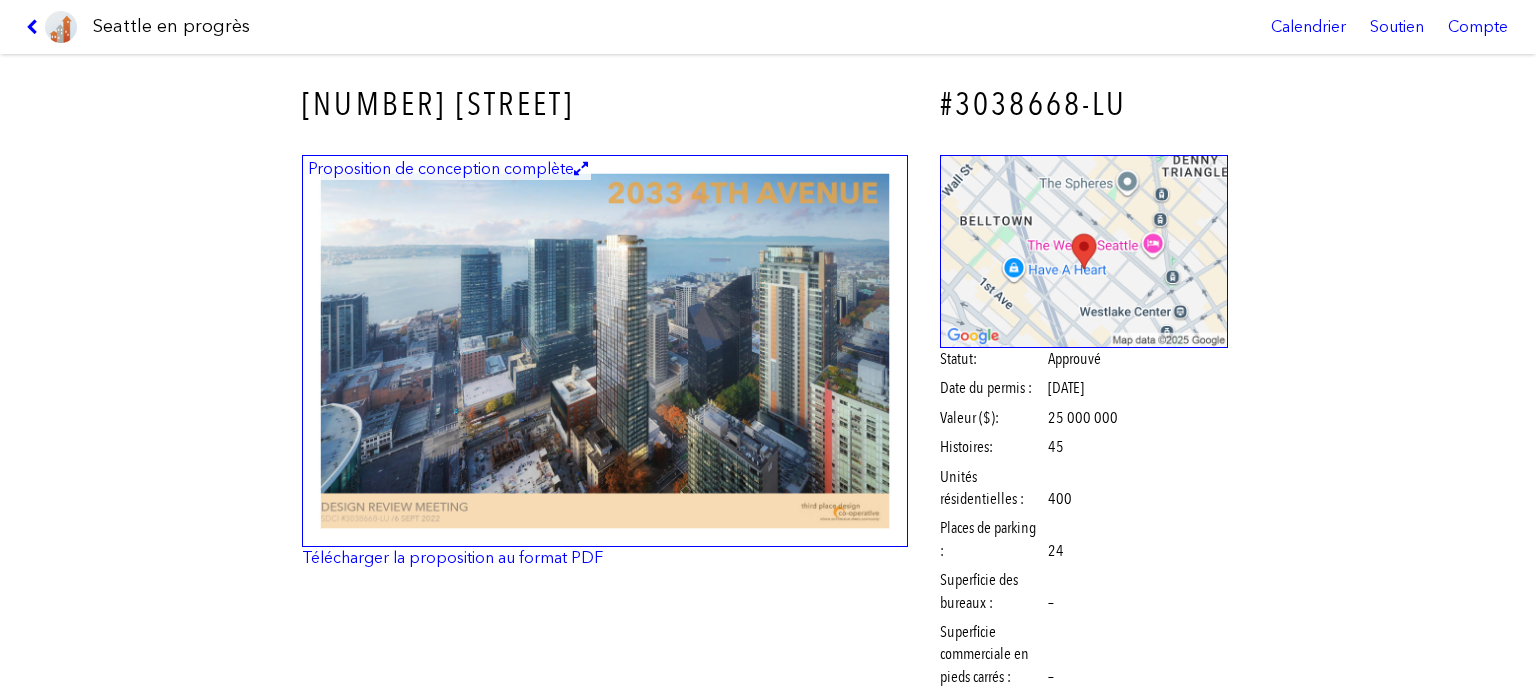click at bounding box center (605, 351) 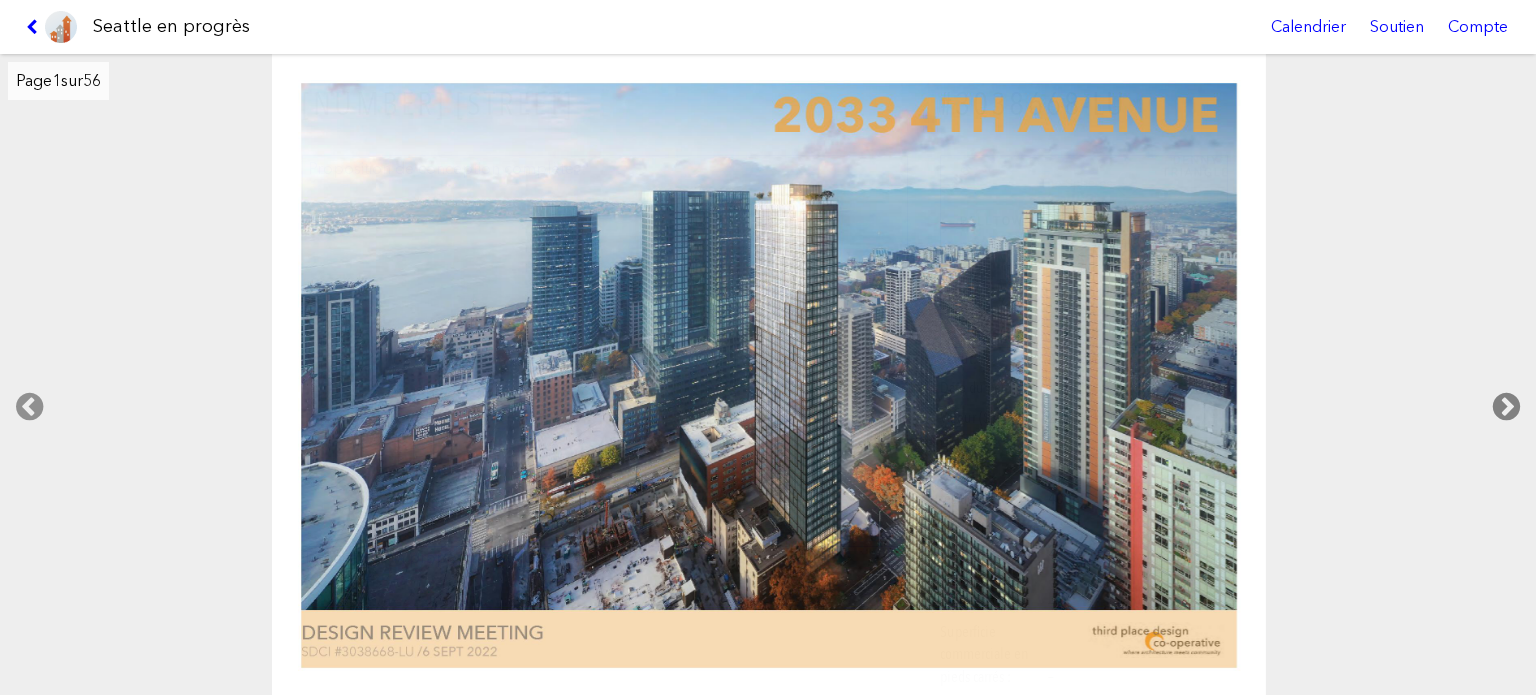 click at bounding box center (1506, 407) 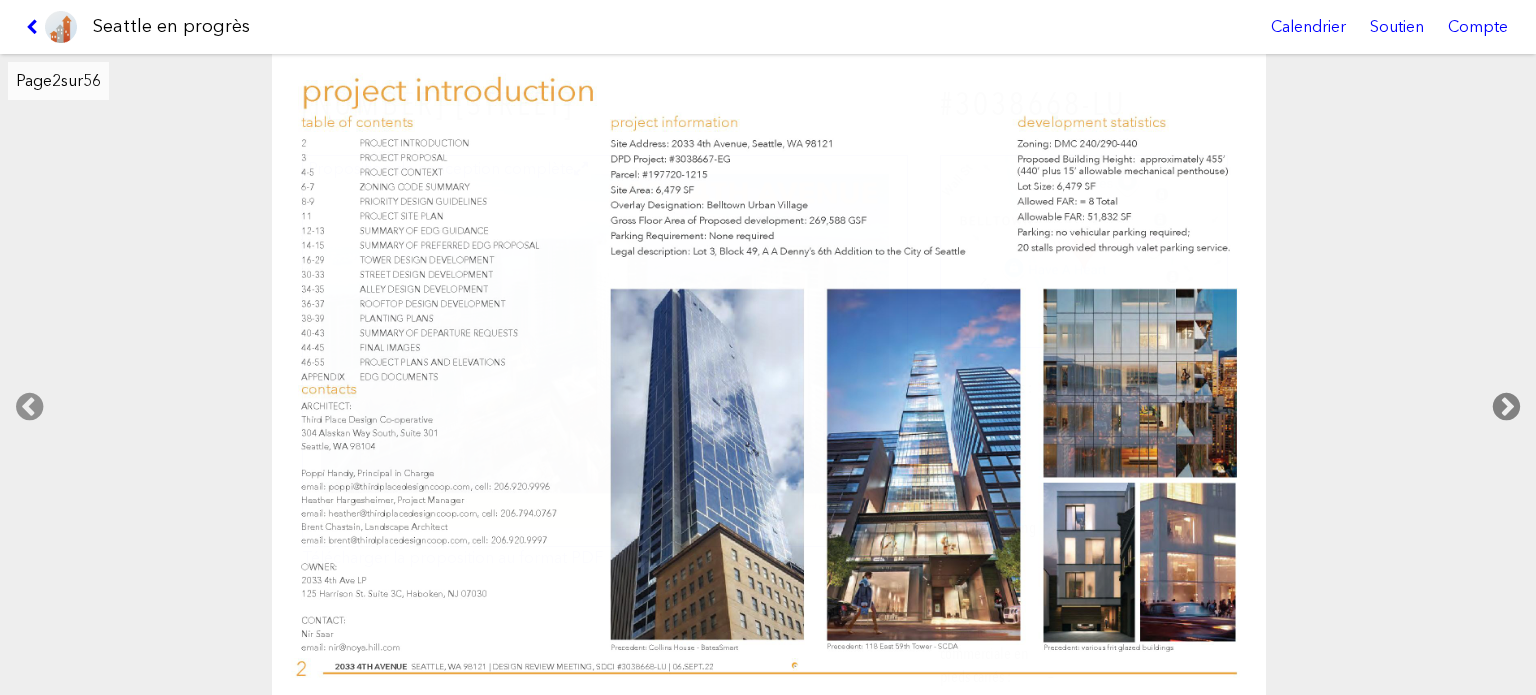 click at bounding box center (1506, 407) 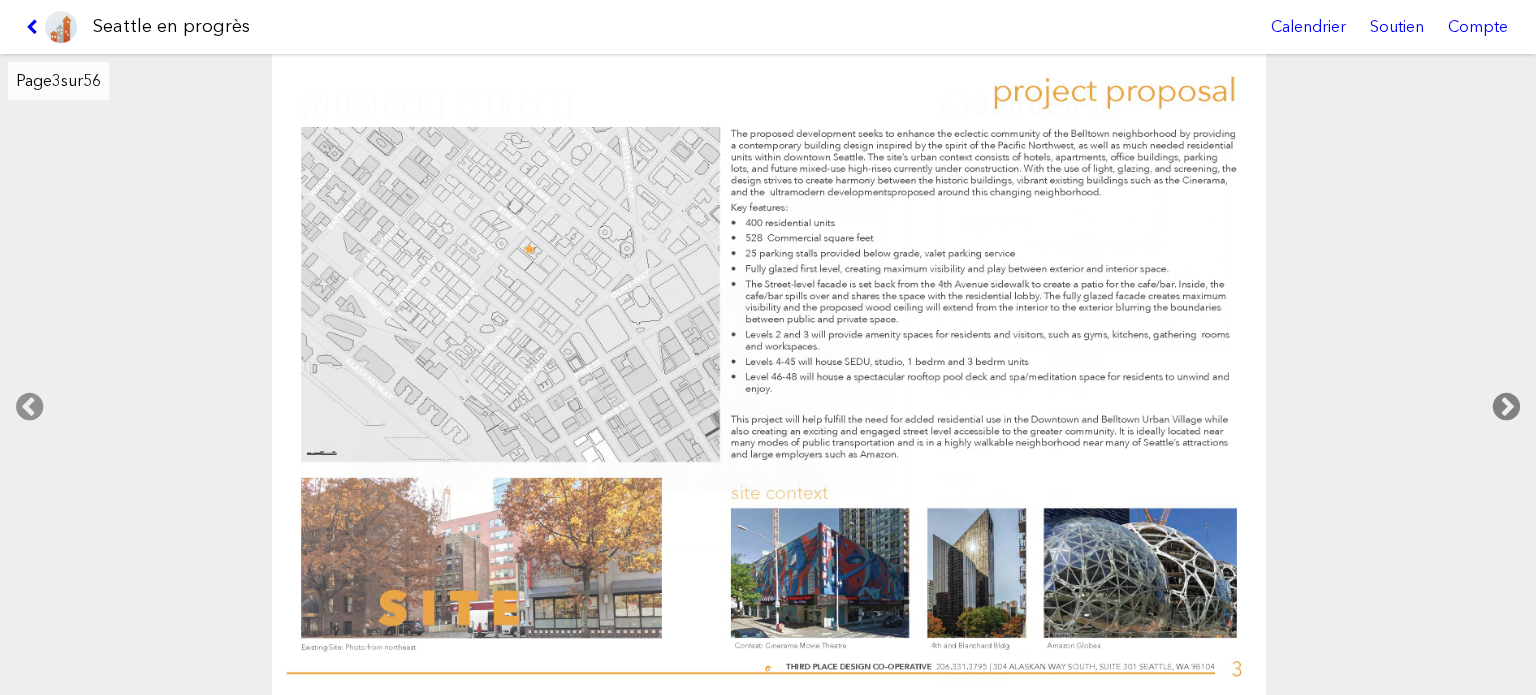 click at bounding box center [1506, 407] 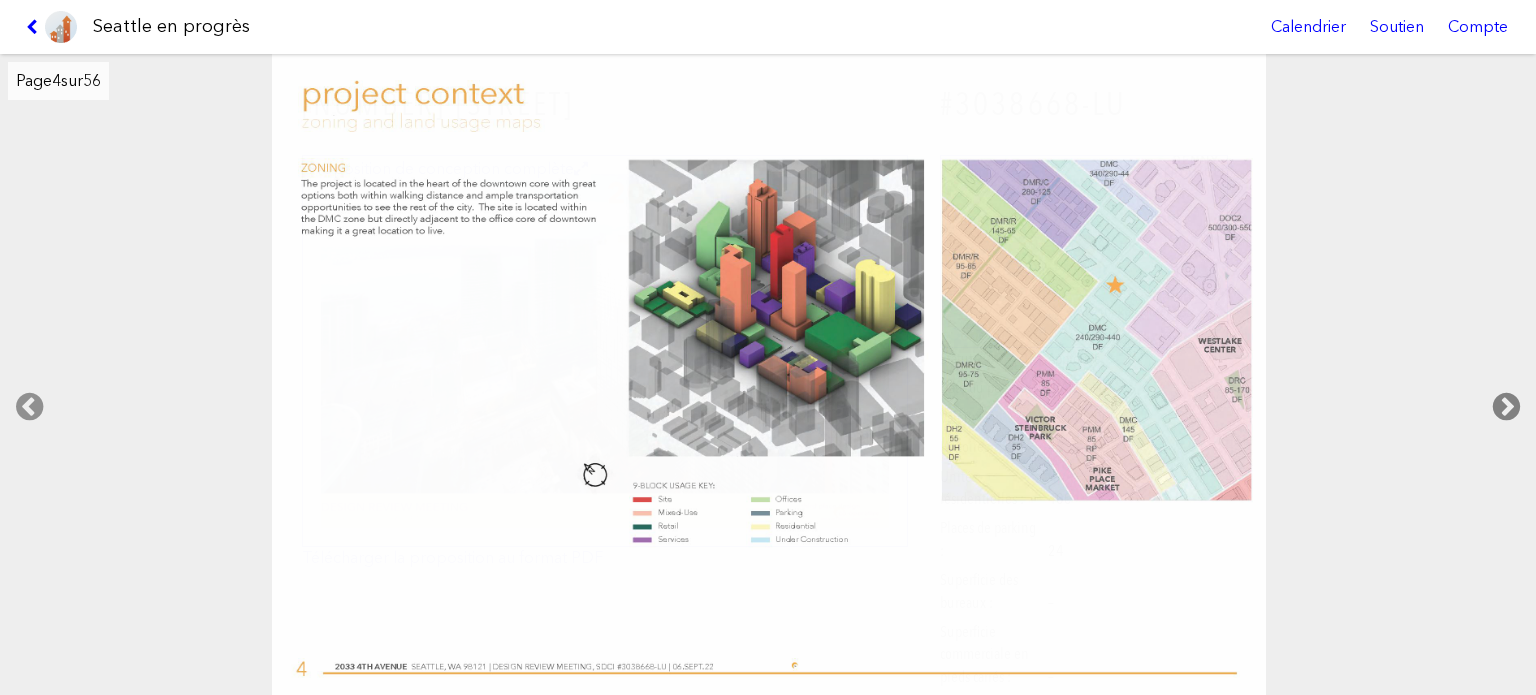 click at bounding box center (1506, 407) 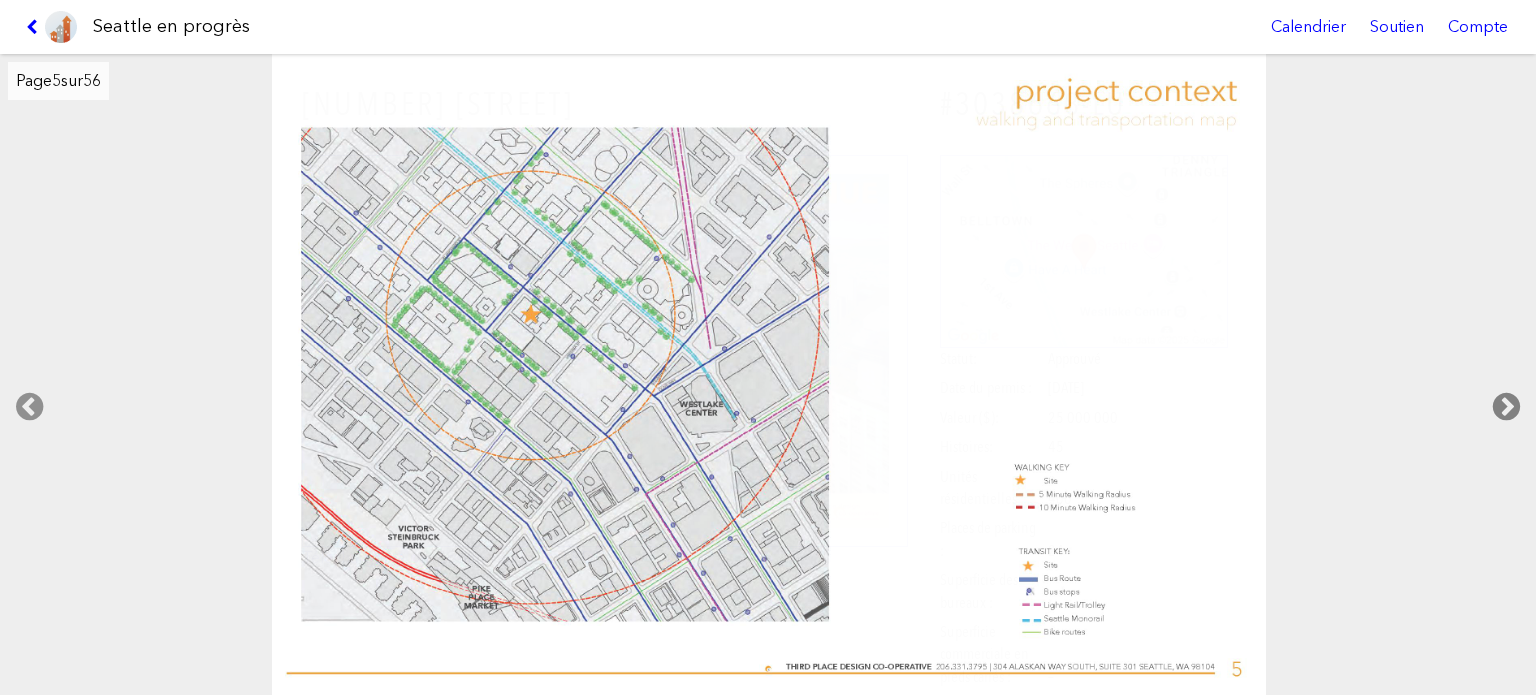 click at bounding box center (1506, 407) 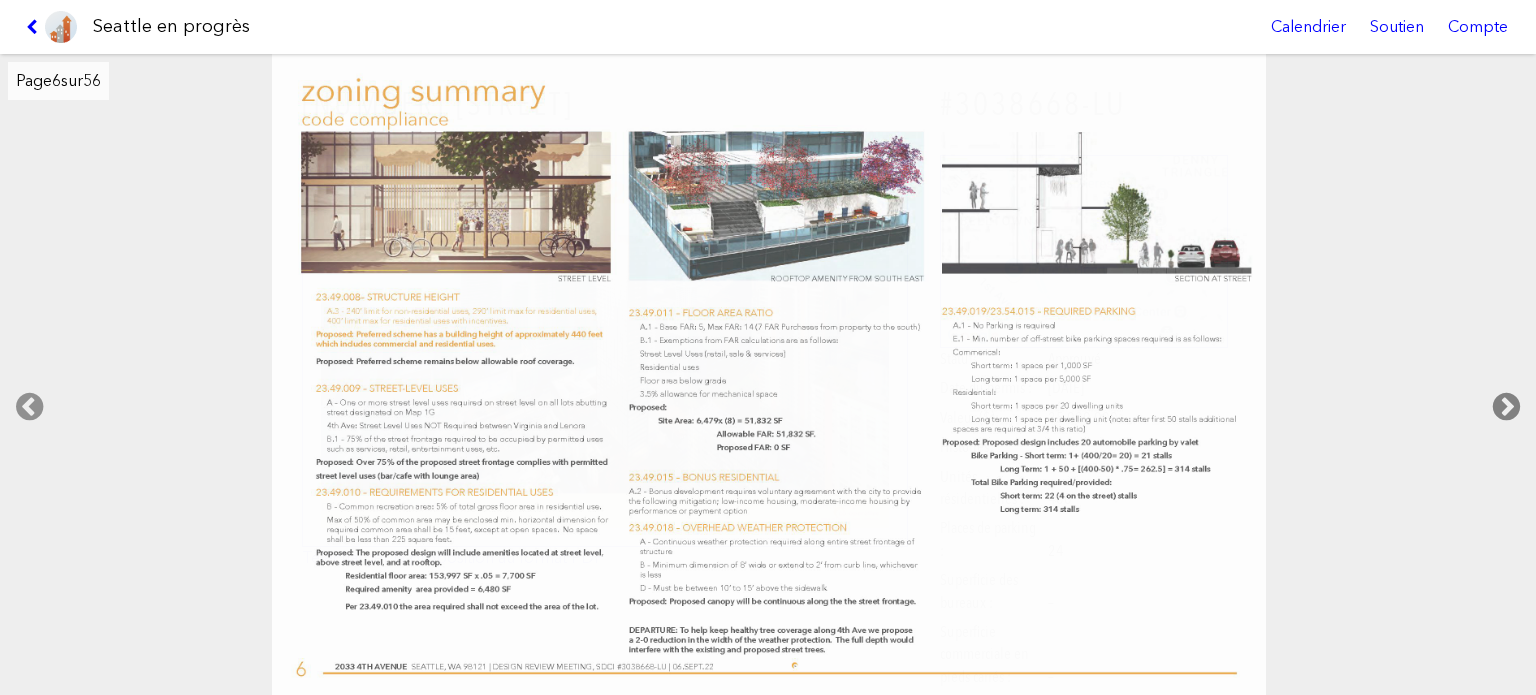 click at bounding box center (1506, 407) 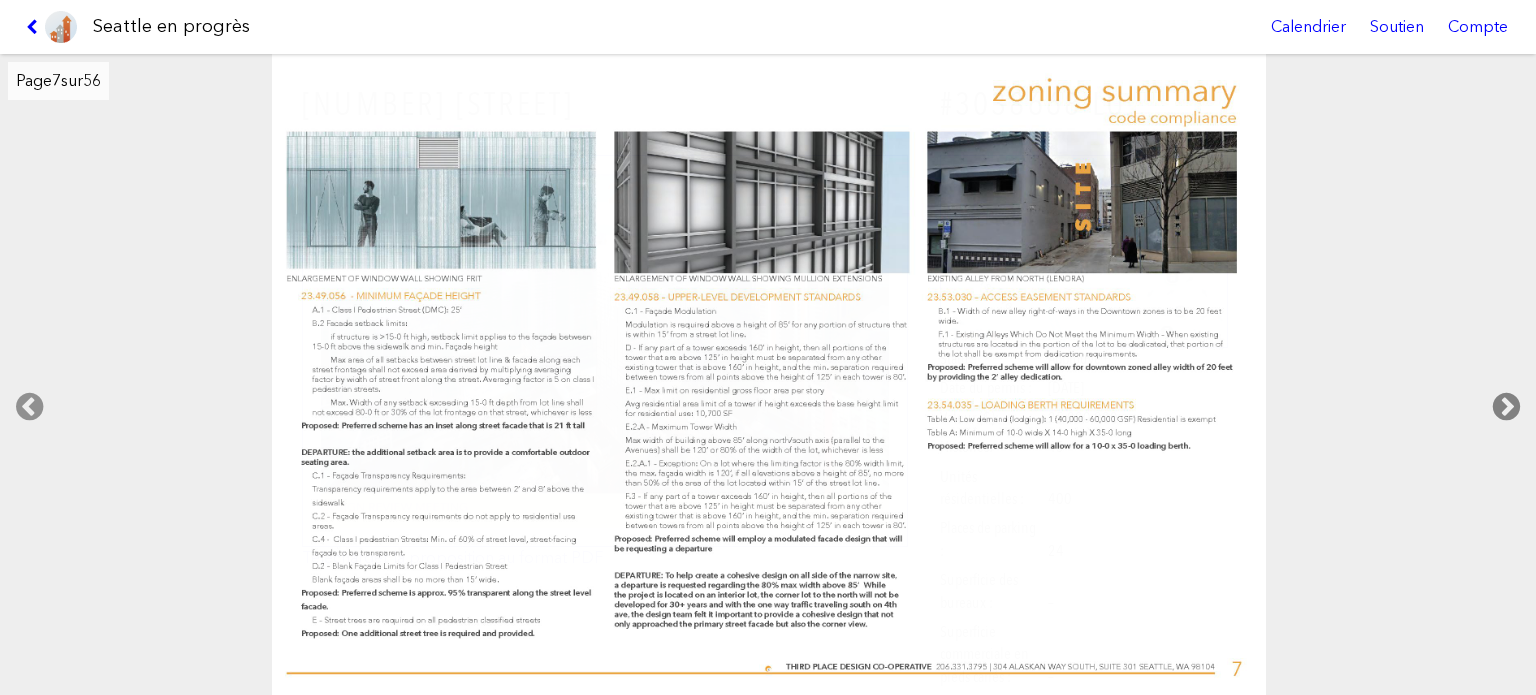 click at bounding box center [1506, 407] 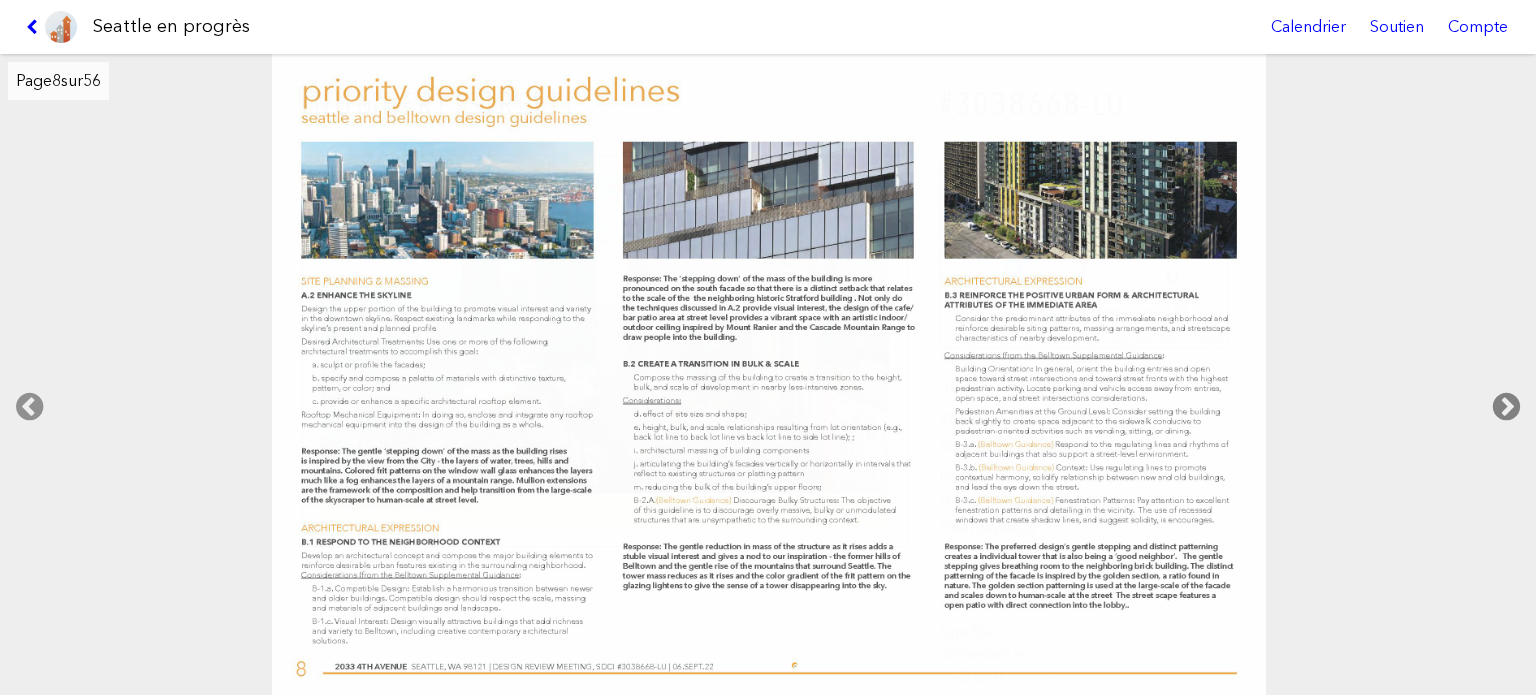 click at bounding box center (1506, 407) 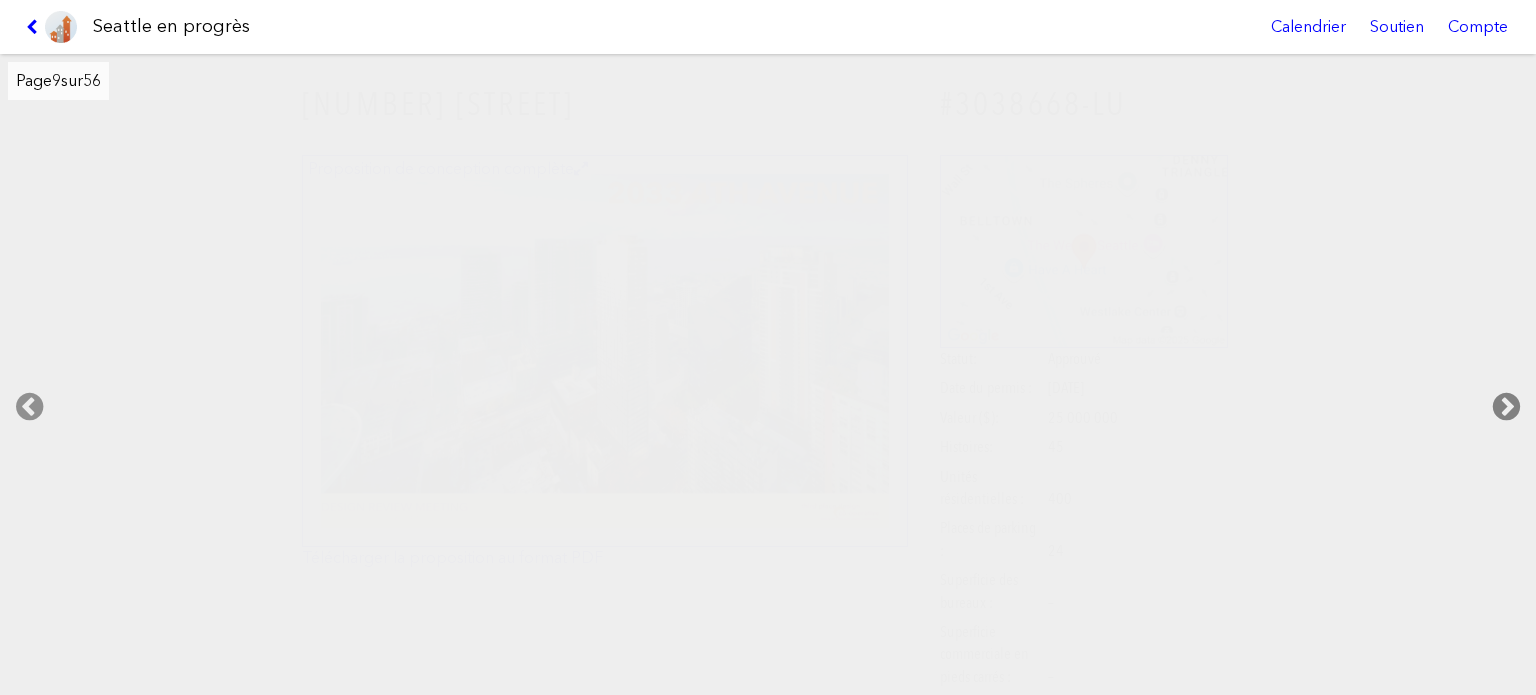click at bounding box center (1506, 407) 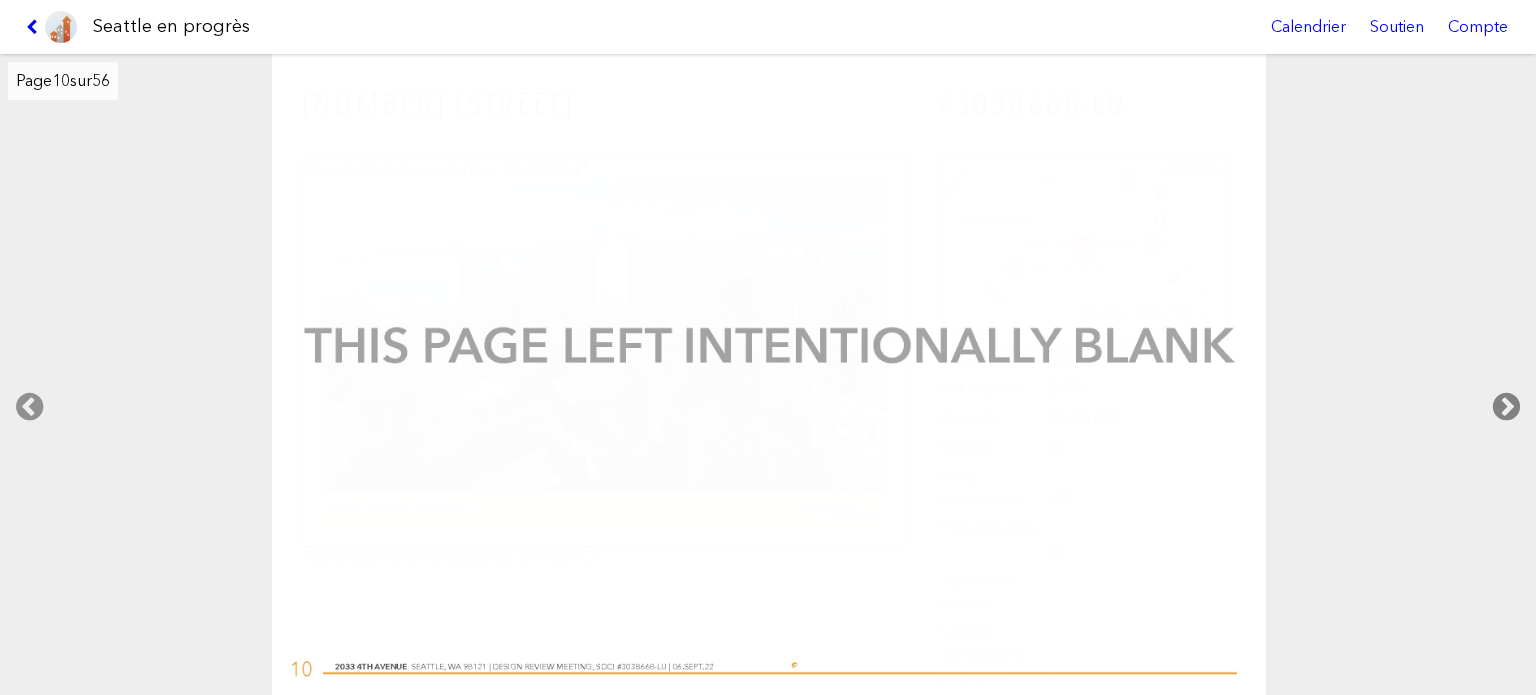 click at bounding box center (1506, 407) 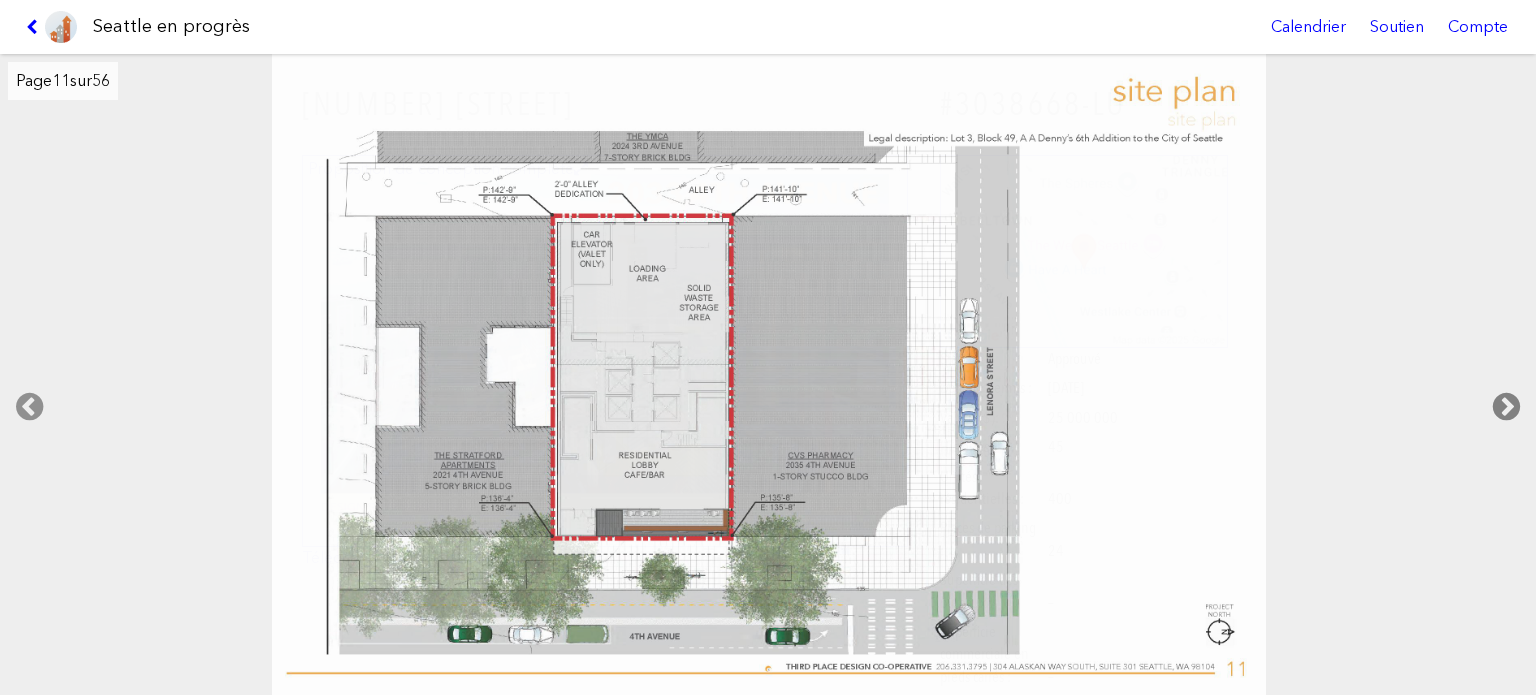 click at bounding box center (1506, 407) 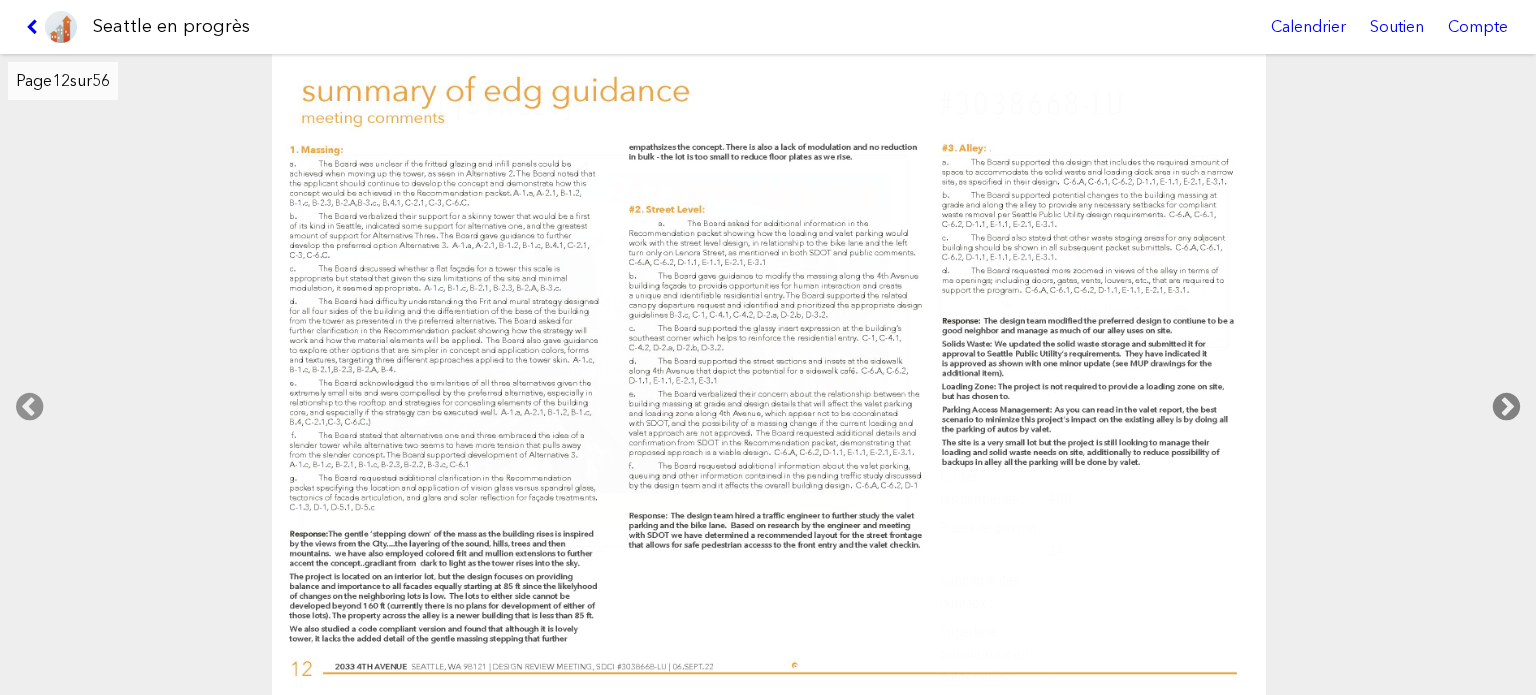 click at bounding box center (1506, 407) 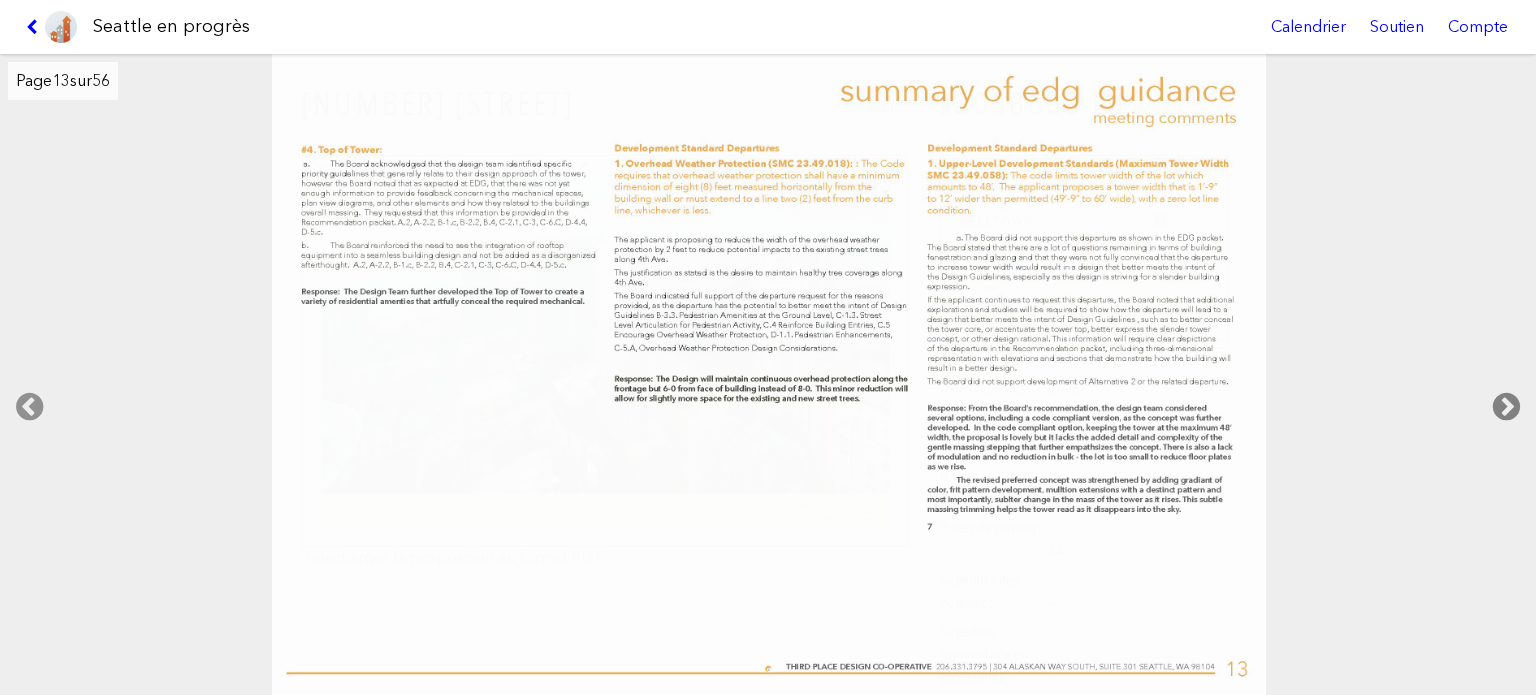click at bounding box center (1506, 407) 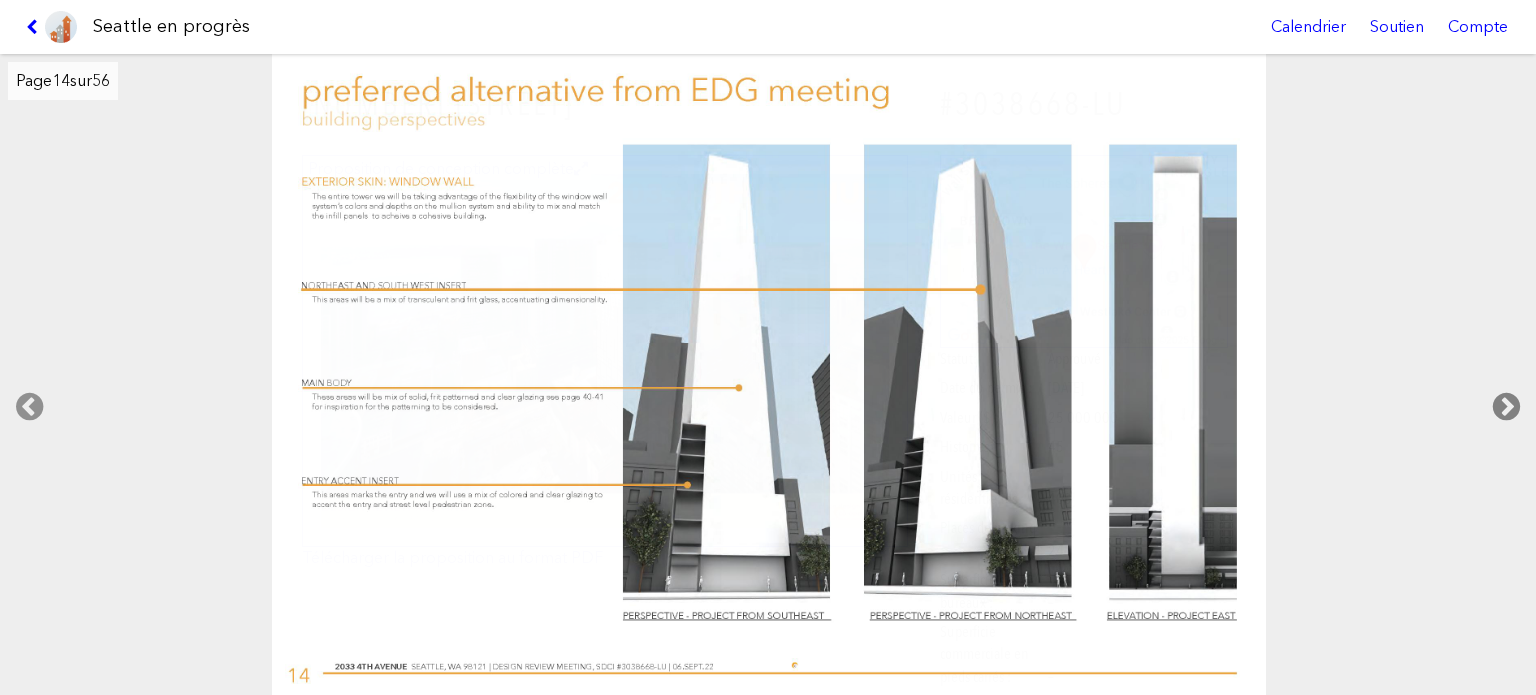 click at bounding box center [1506, 407] 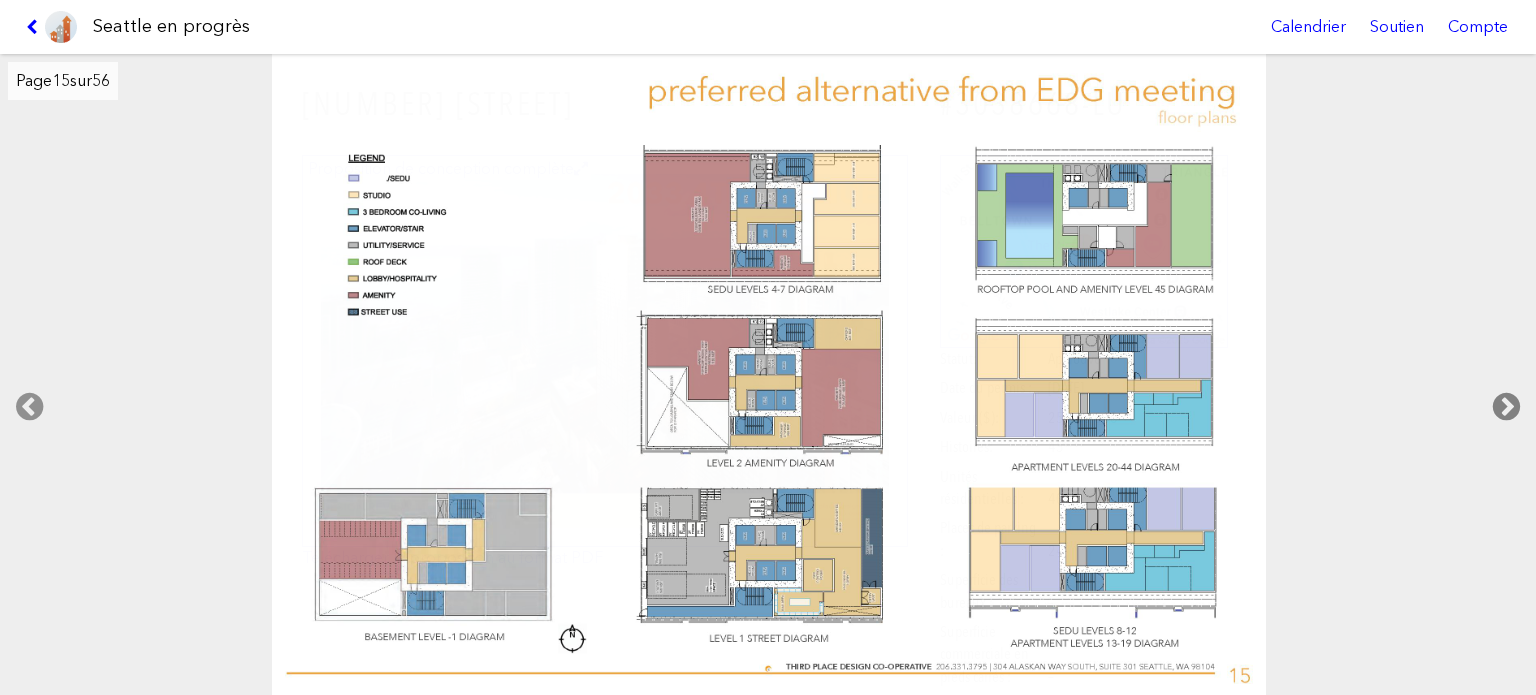 click at bounding box center [1506, 407] 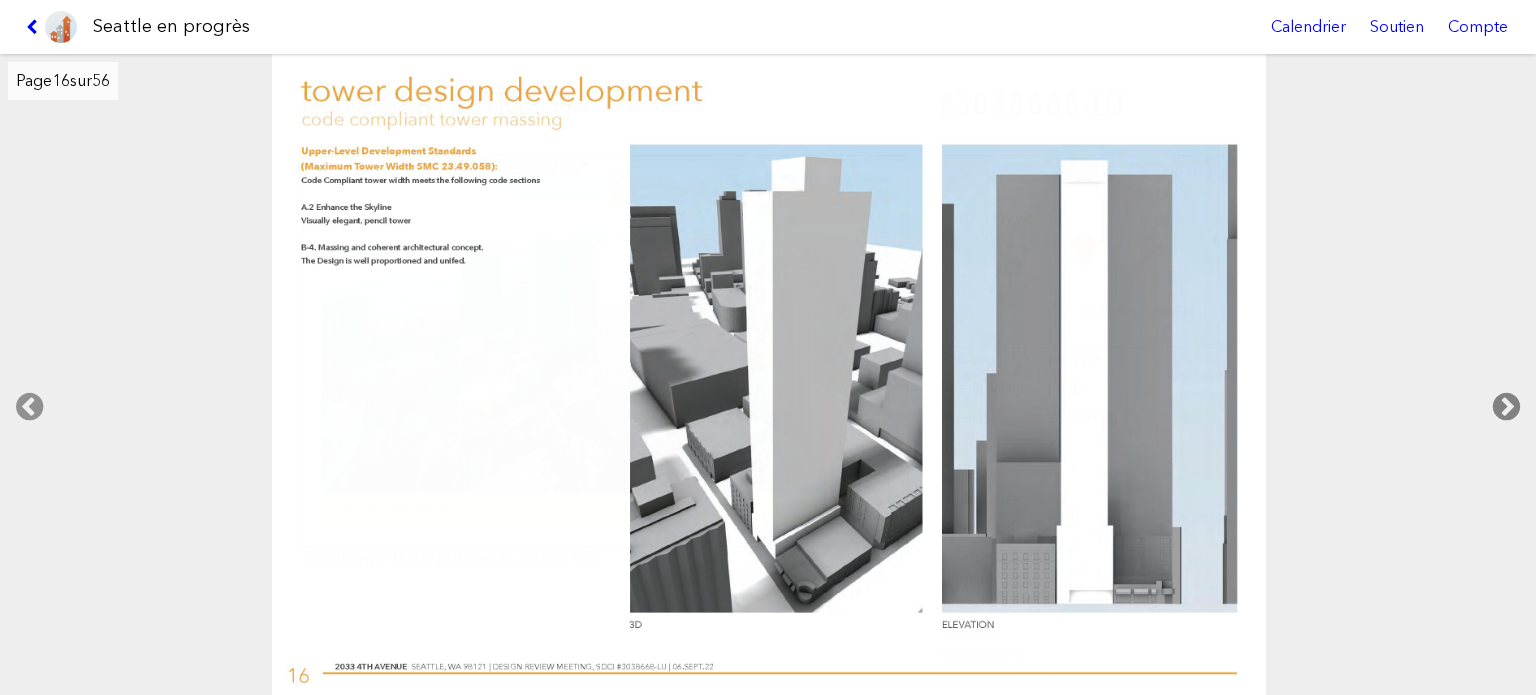 click at bounding box center (1506, 407) 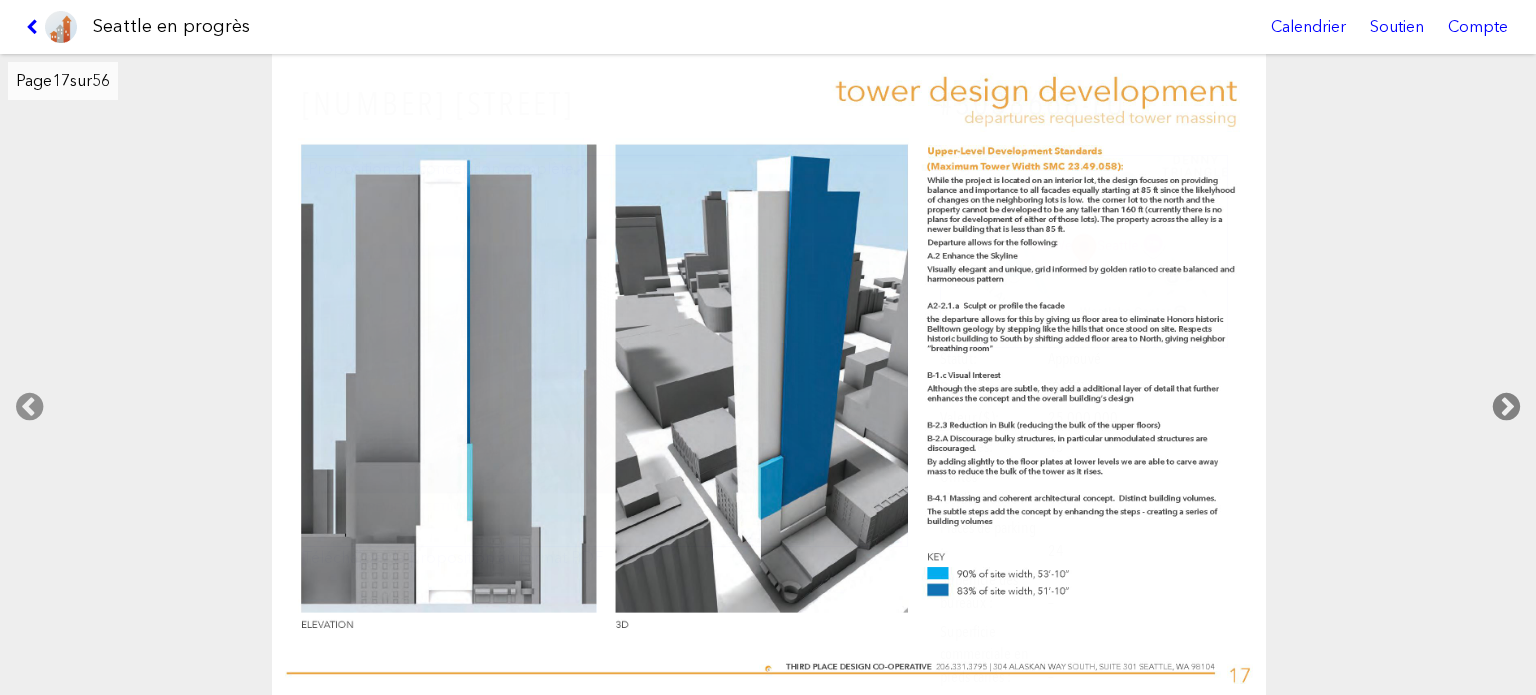 click at bounding box center [1506, 407] 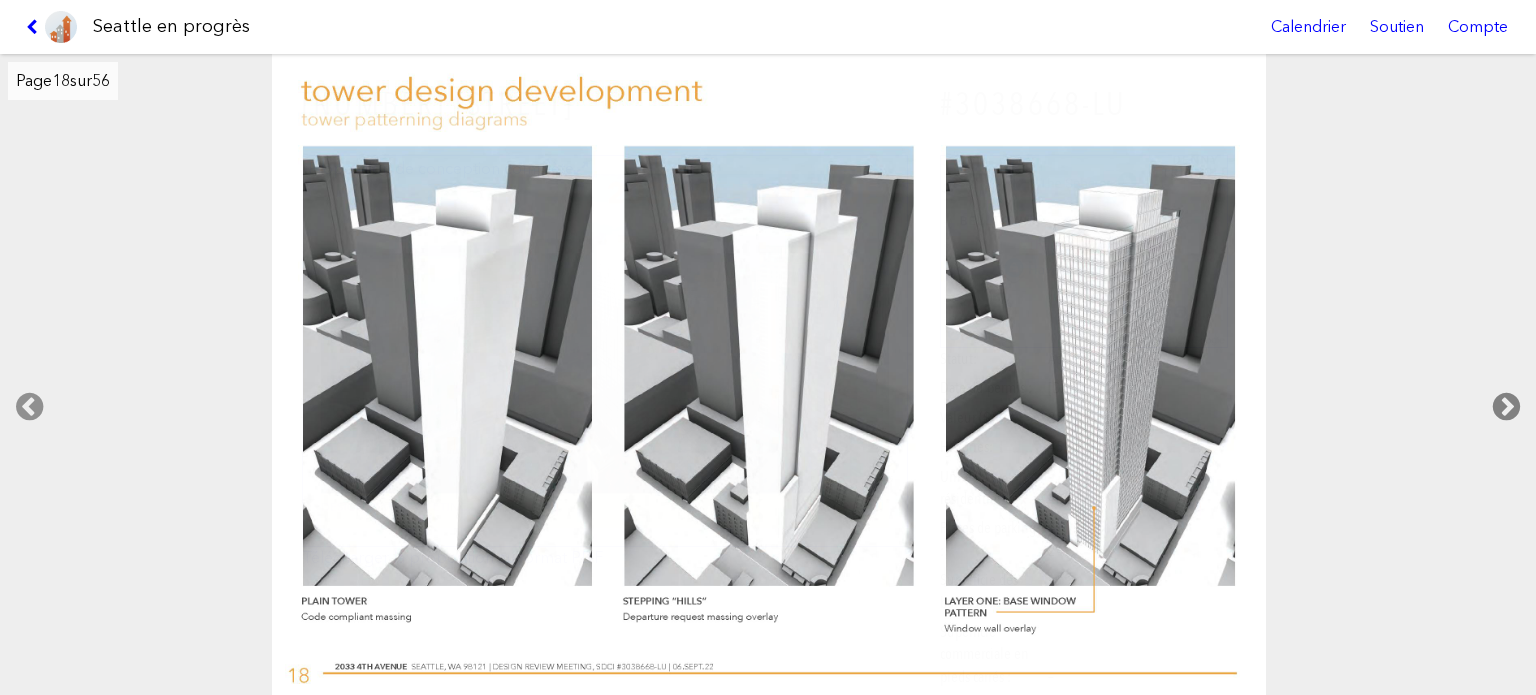 click at bounding box center [1506, 407] 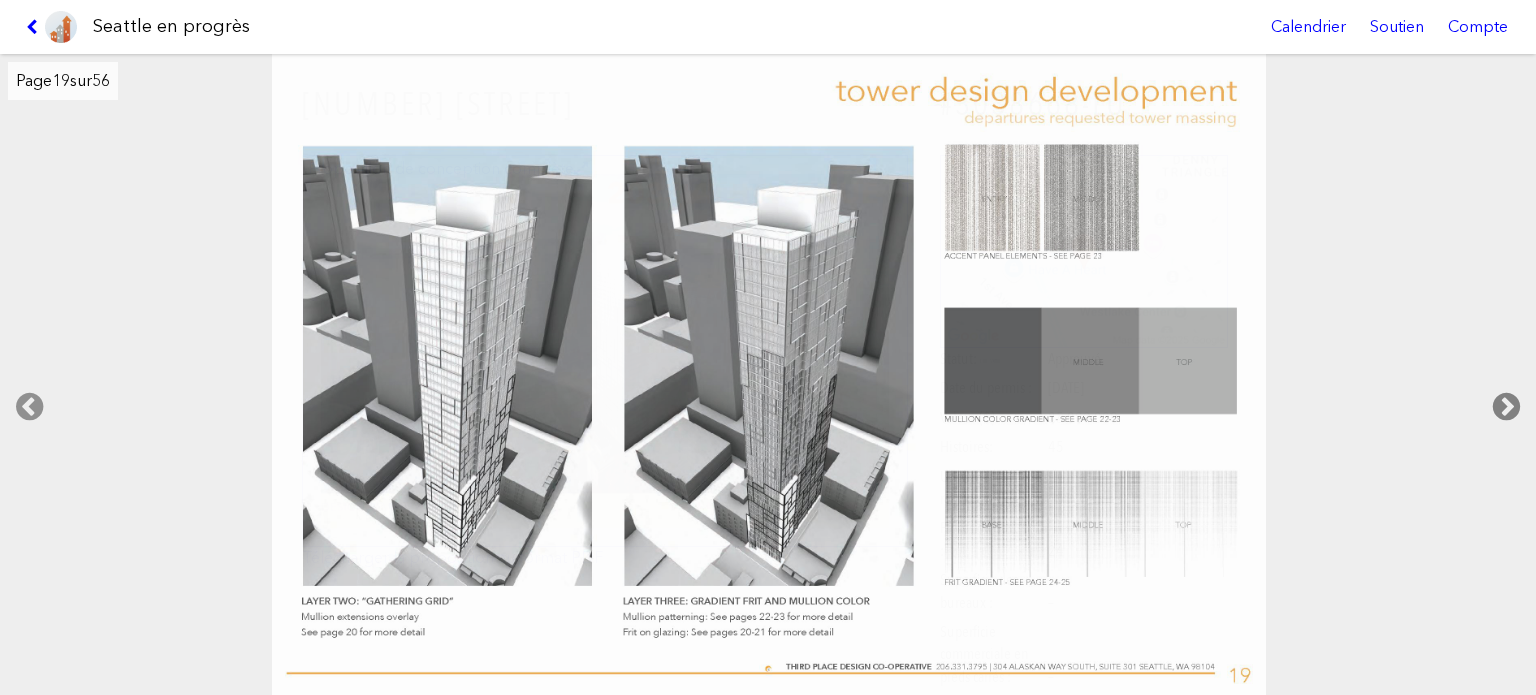 click at bounding box center [1506, 407] 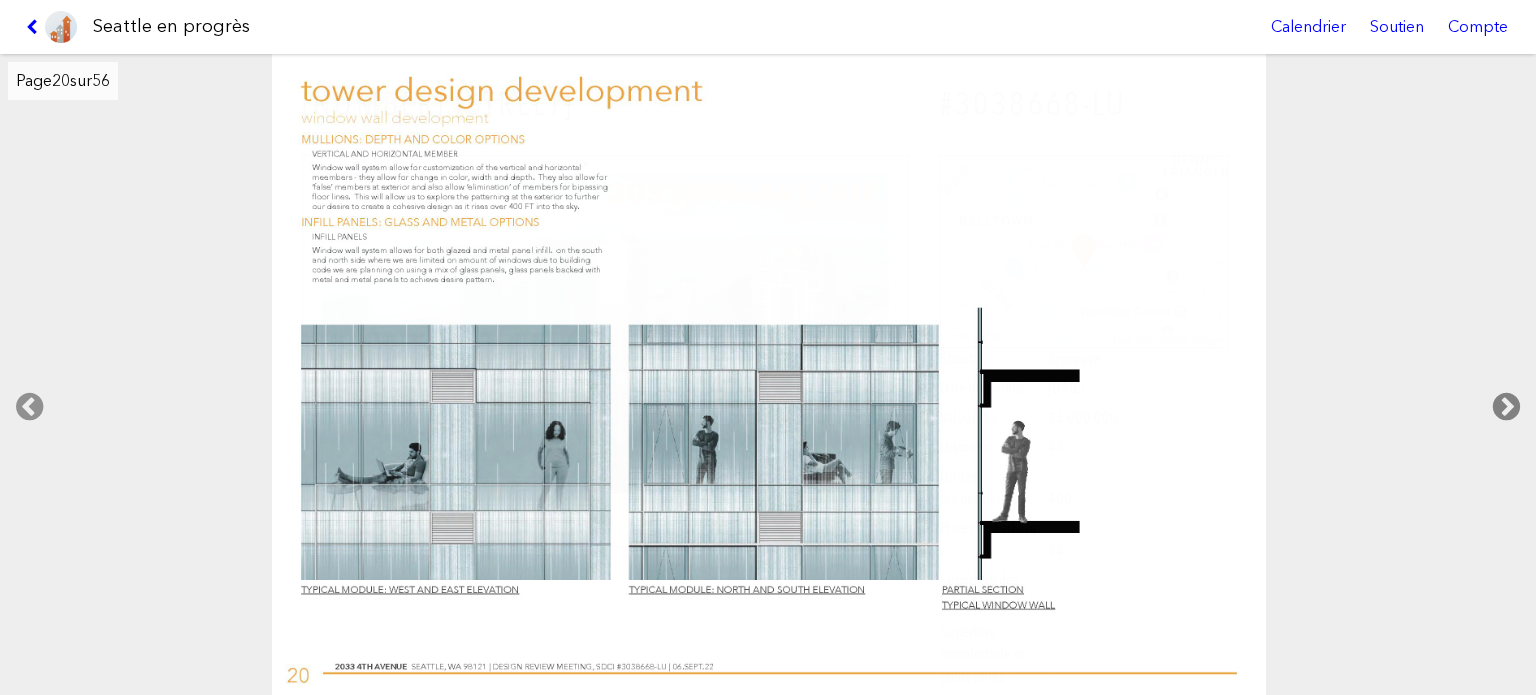 click at bounding box center (1506, 407) 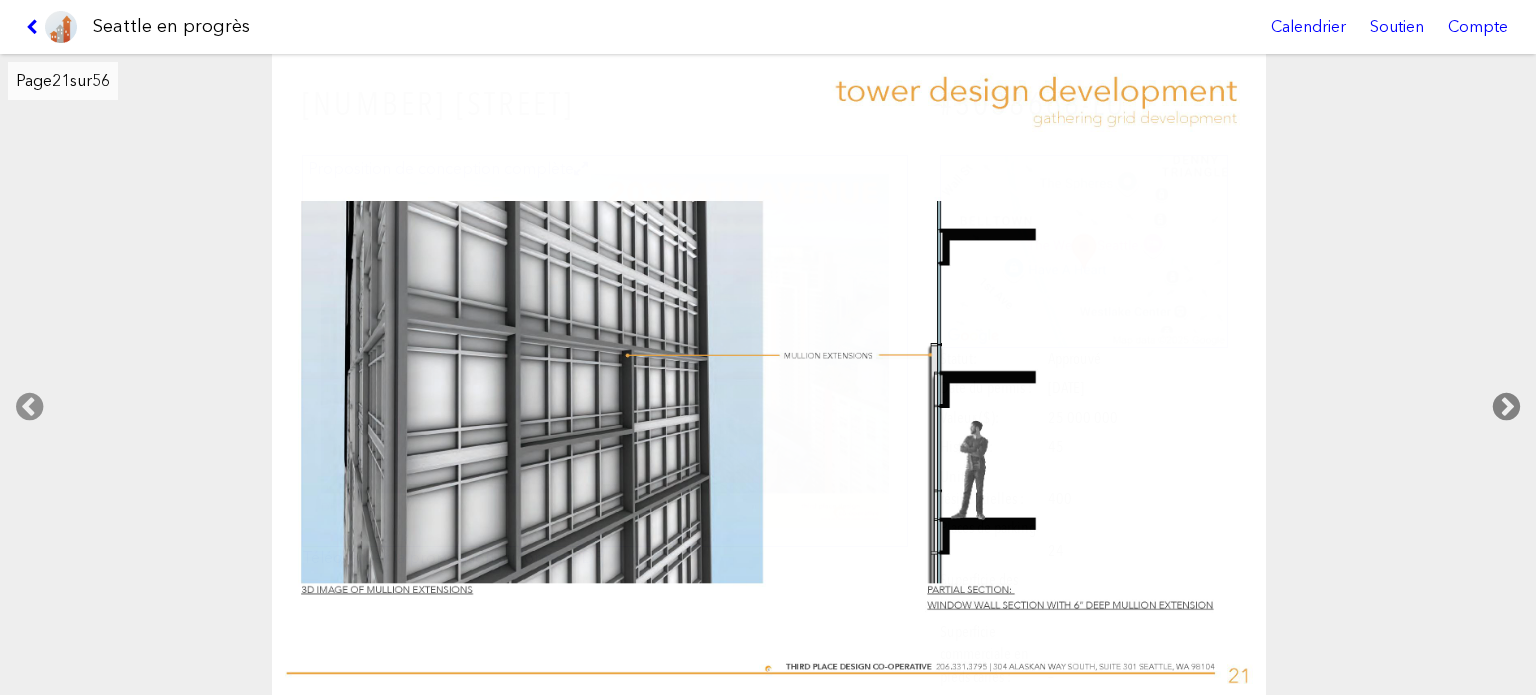 click at bounding box center [1506, 407] 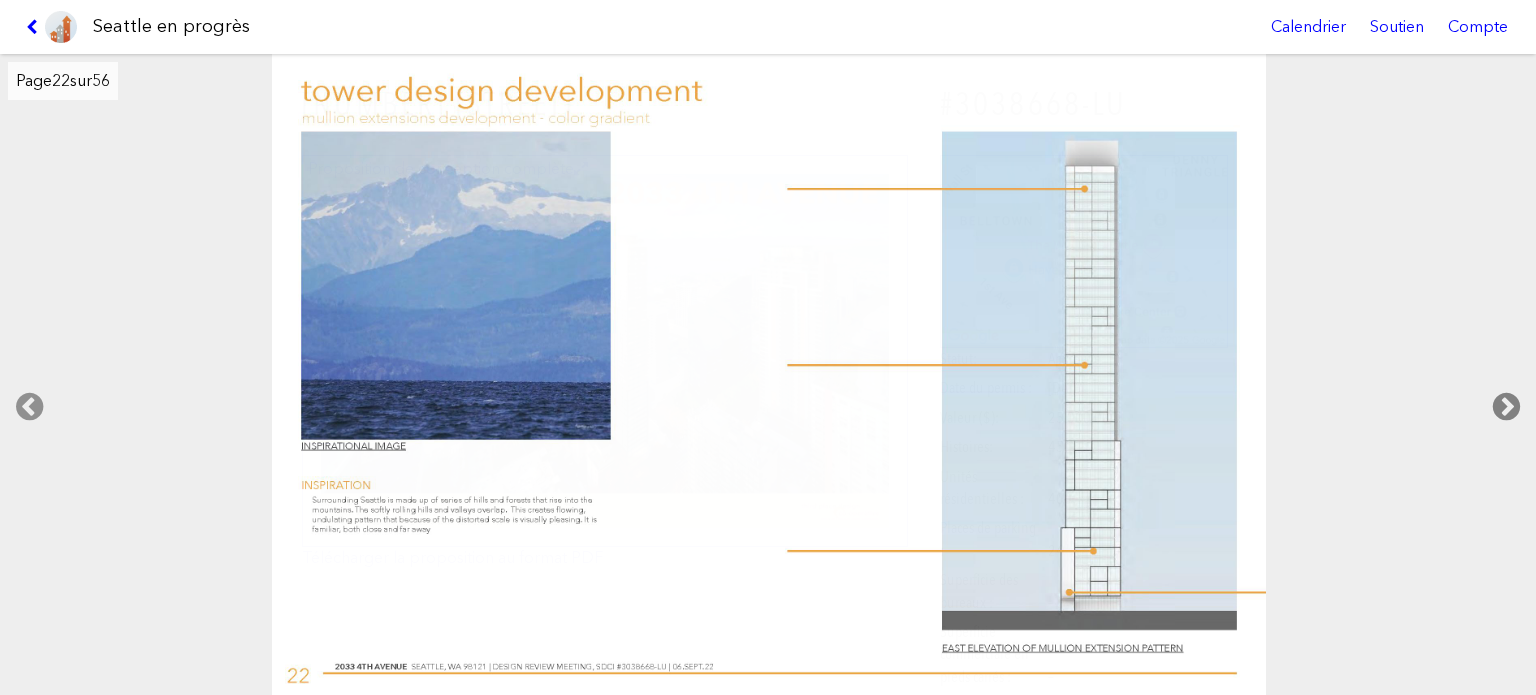 click at bounding box center (1506, 407) 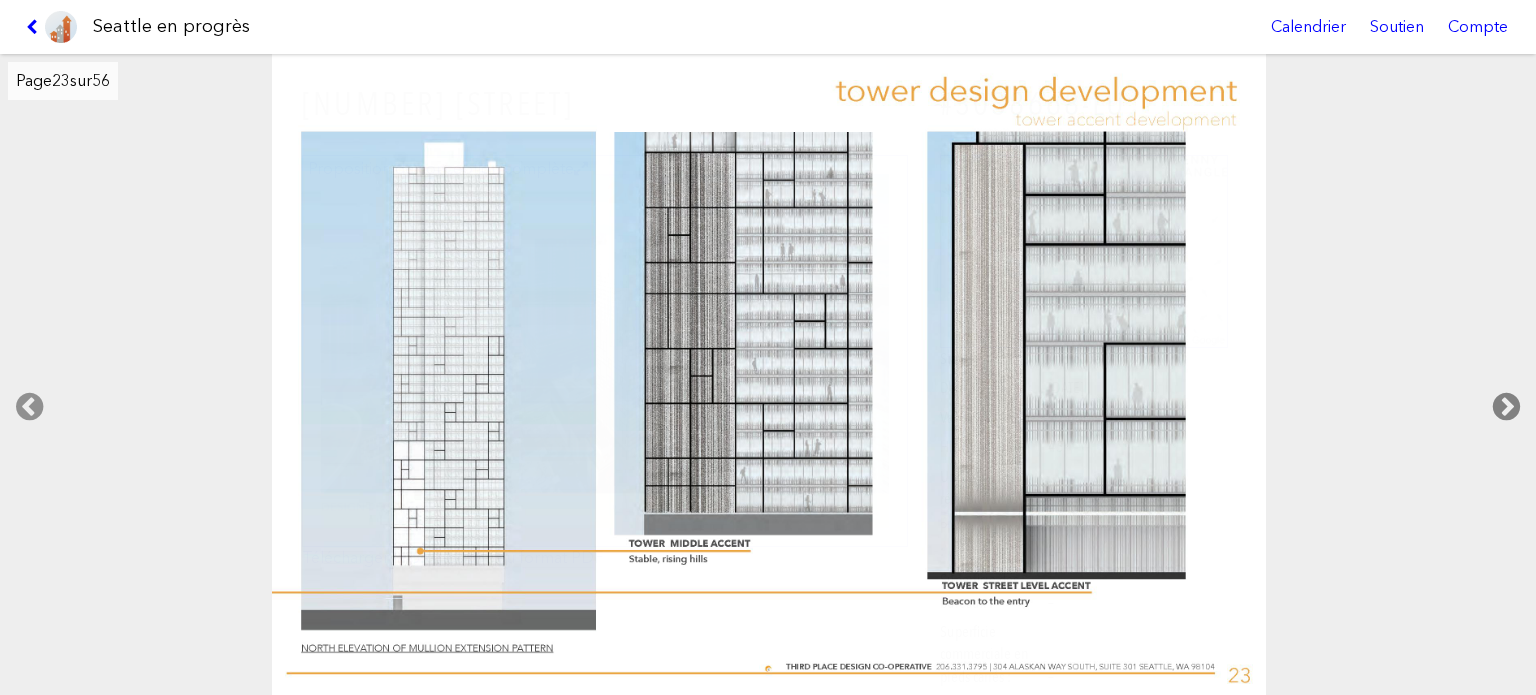 click at bounding box center [1506, 407] 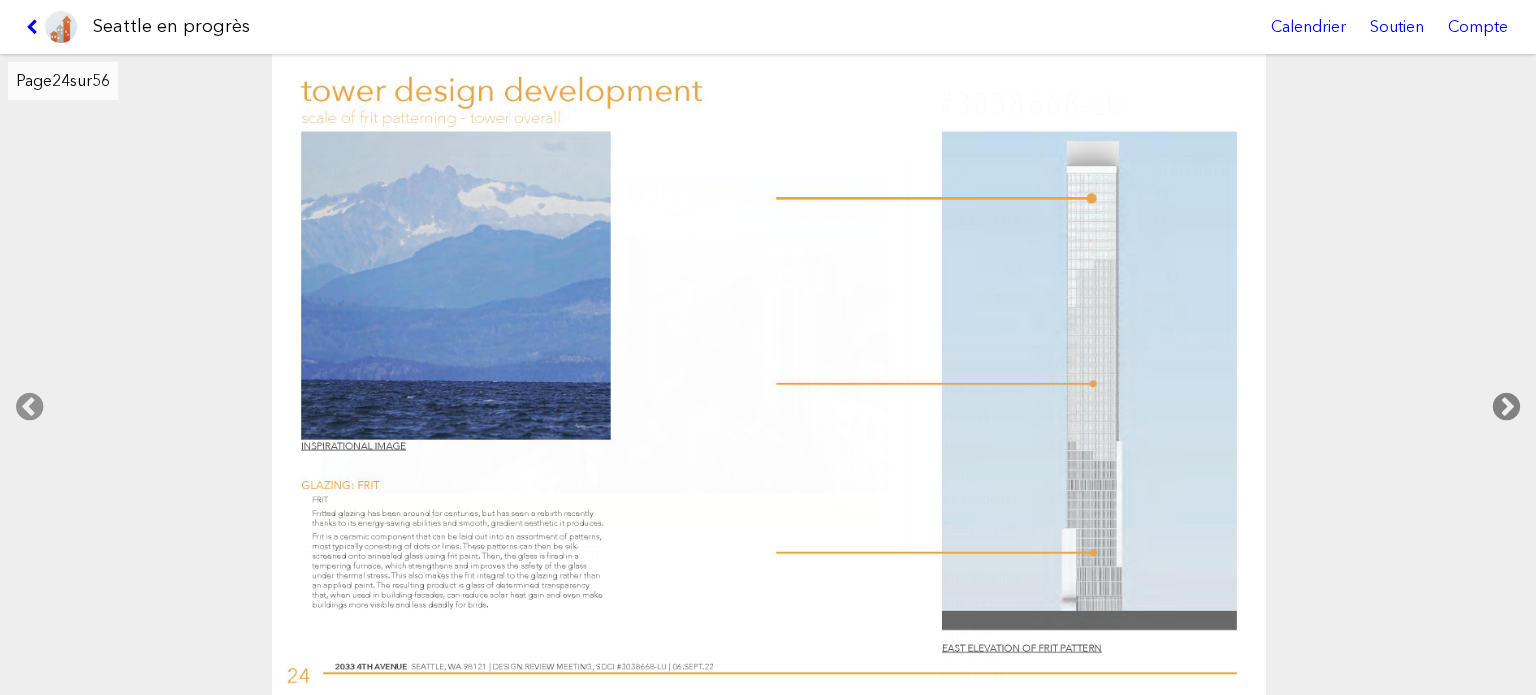 click at bounding box center (1506, 407) 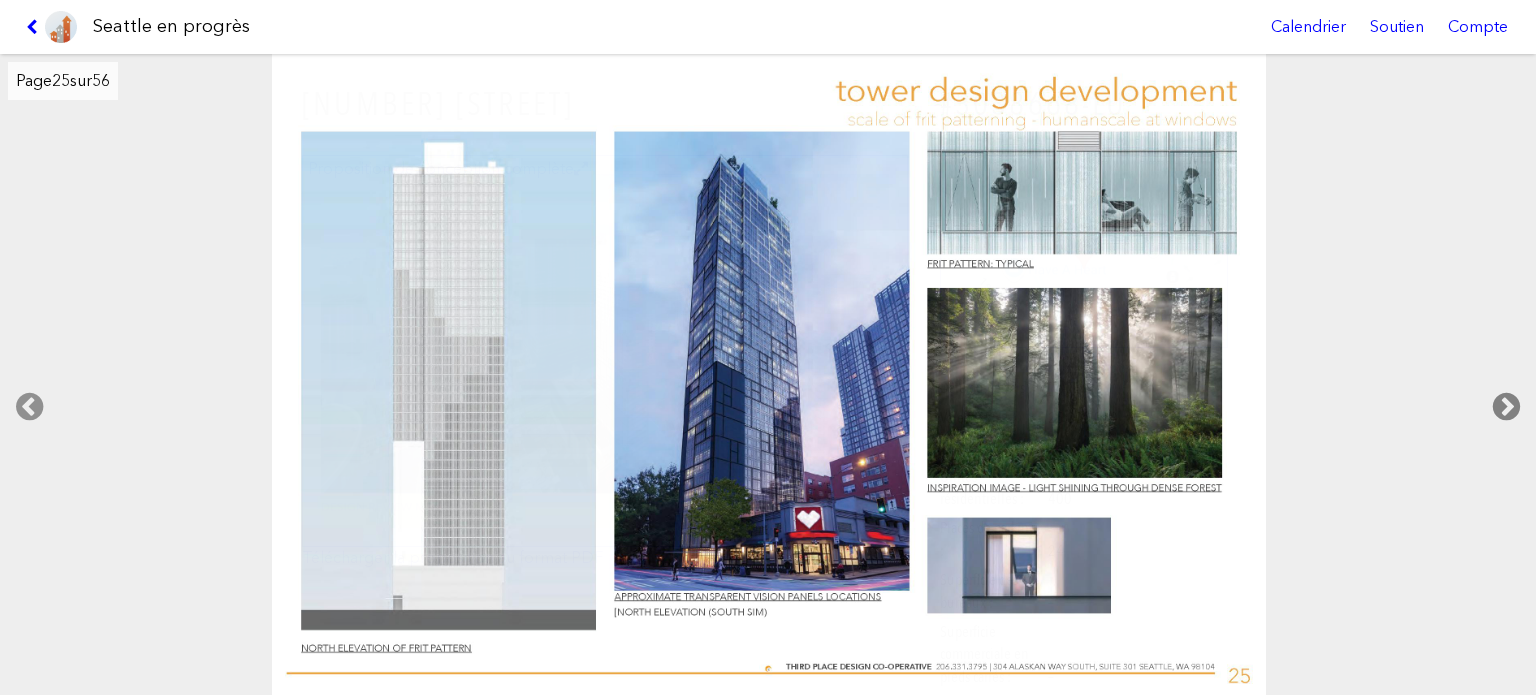 click at bounding box center [1506, 407] 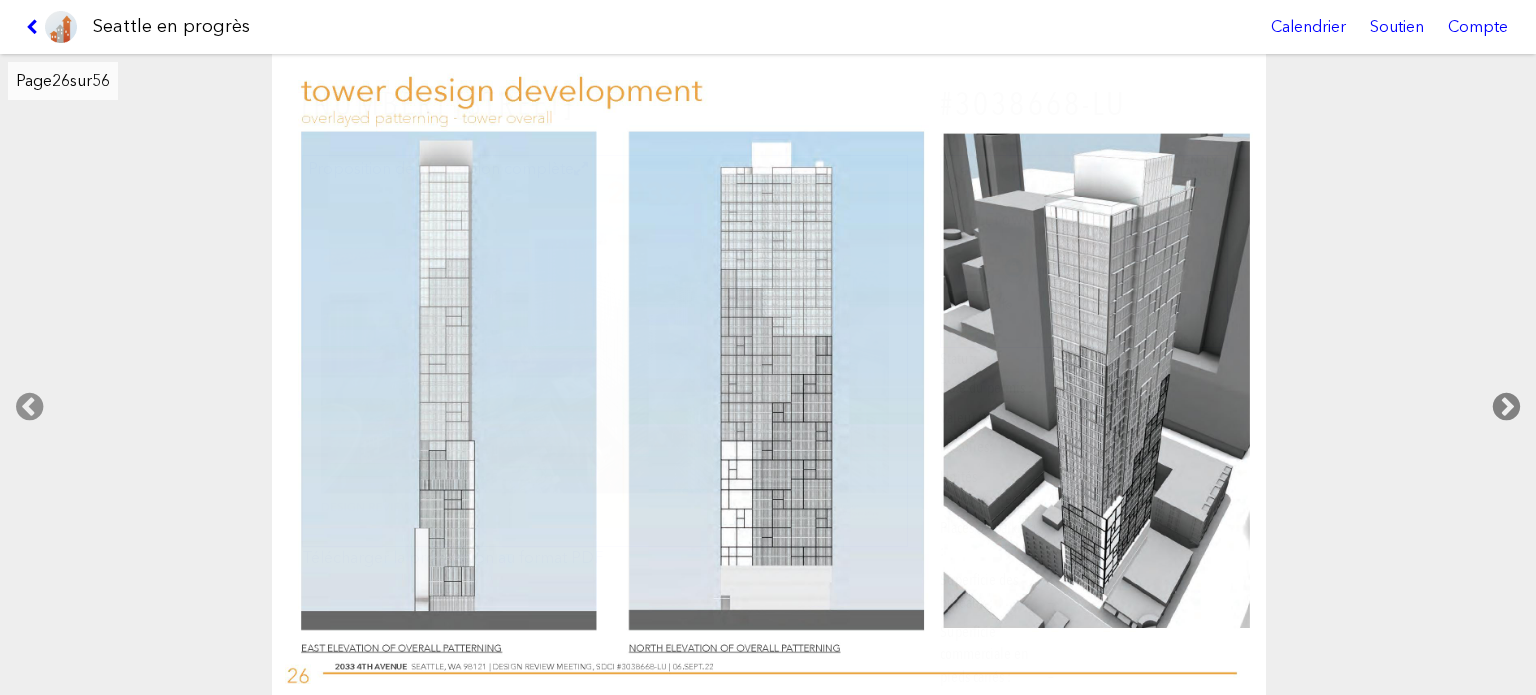 click at bounding box center [1506, 407] 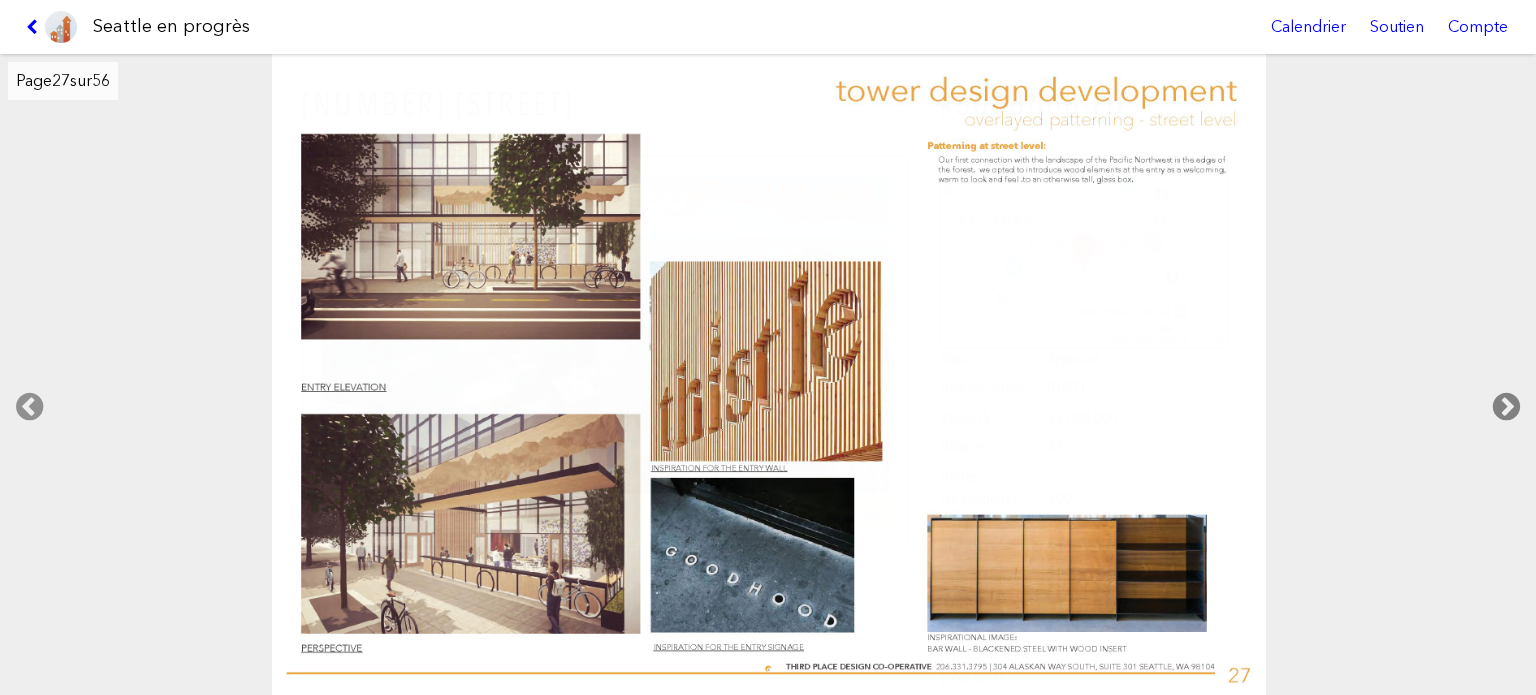 click at bounding box center (1506, 407) 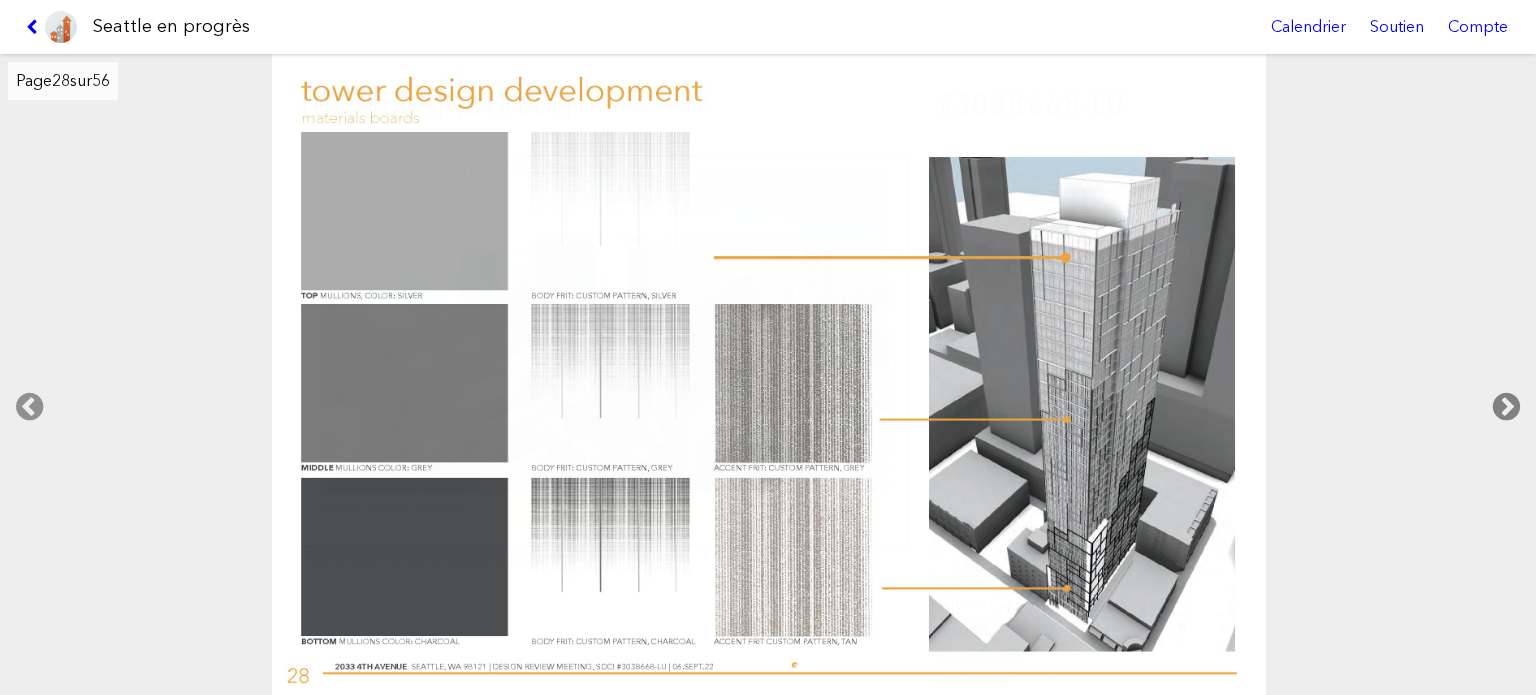 click at bounding box center [1506, 407] 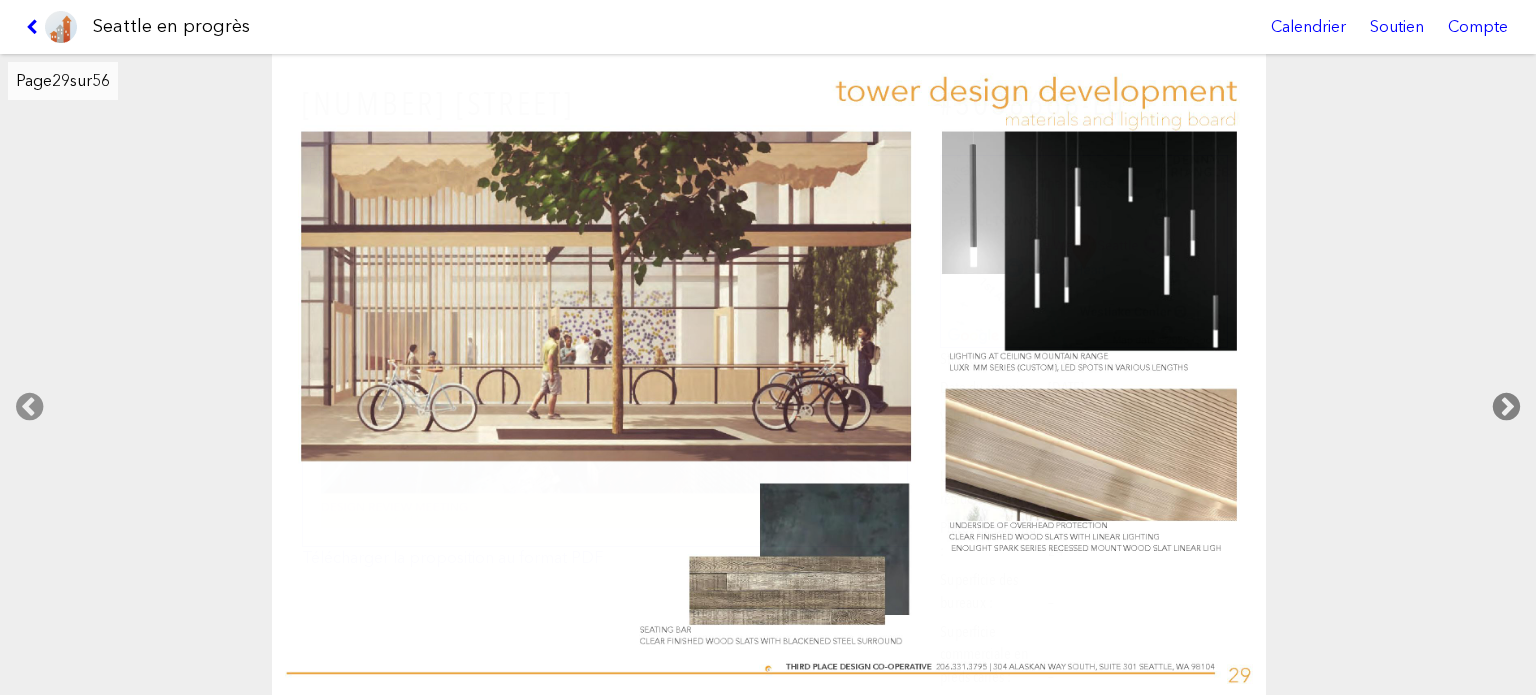 click at bounding box center [1506, 407] 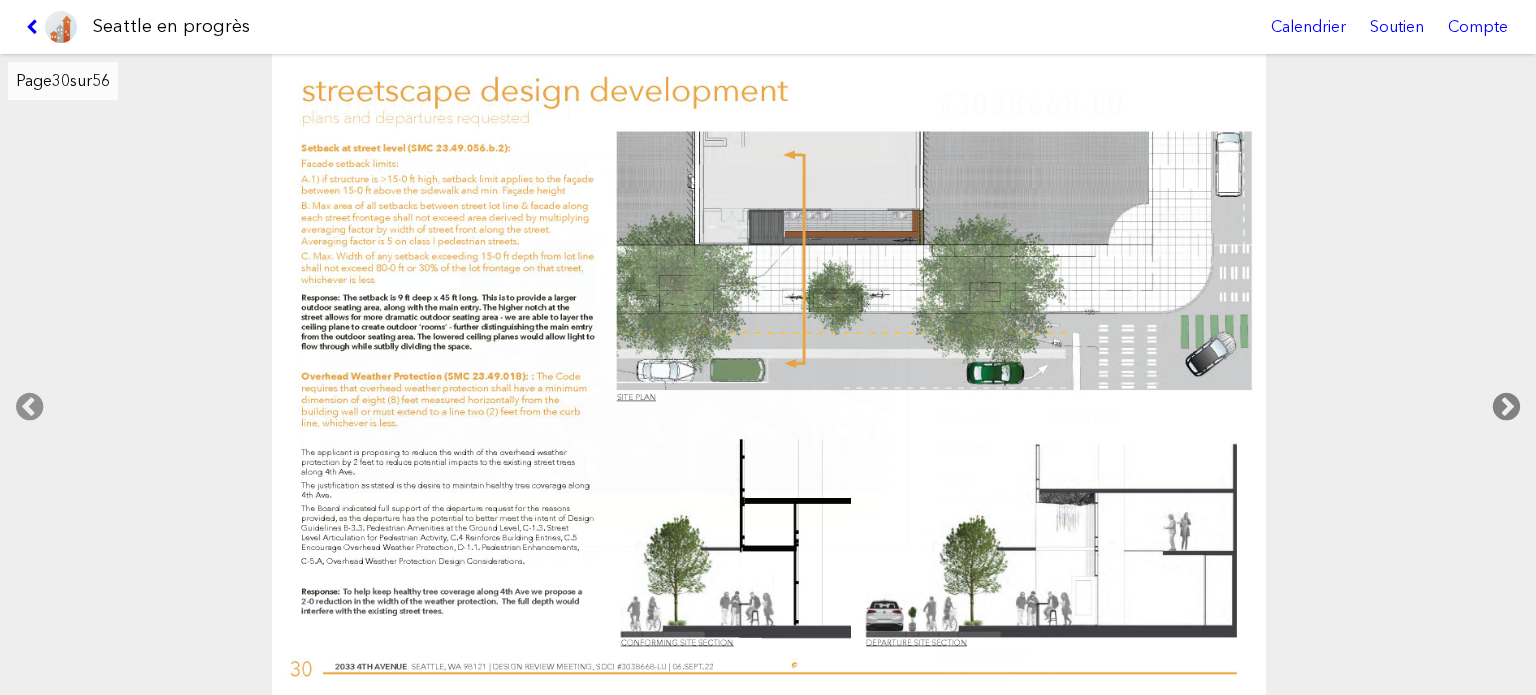 click at bounding box center (1506, 407) 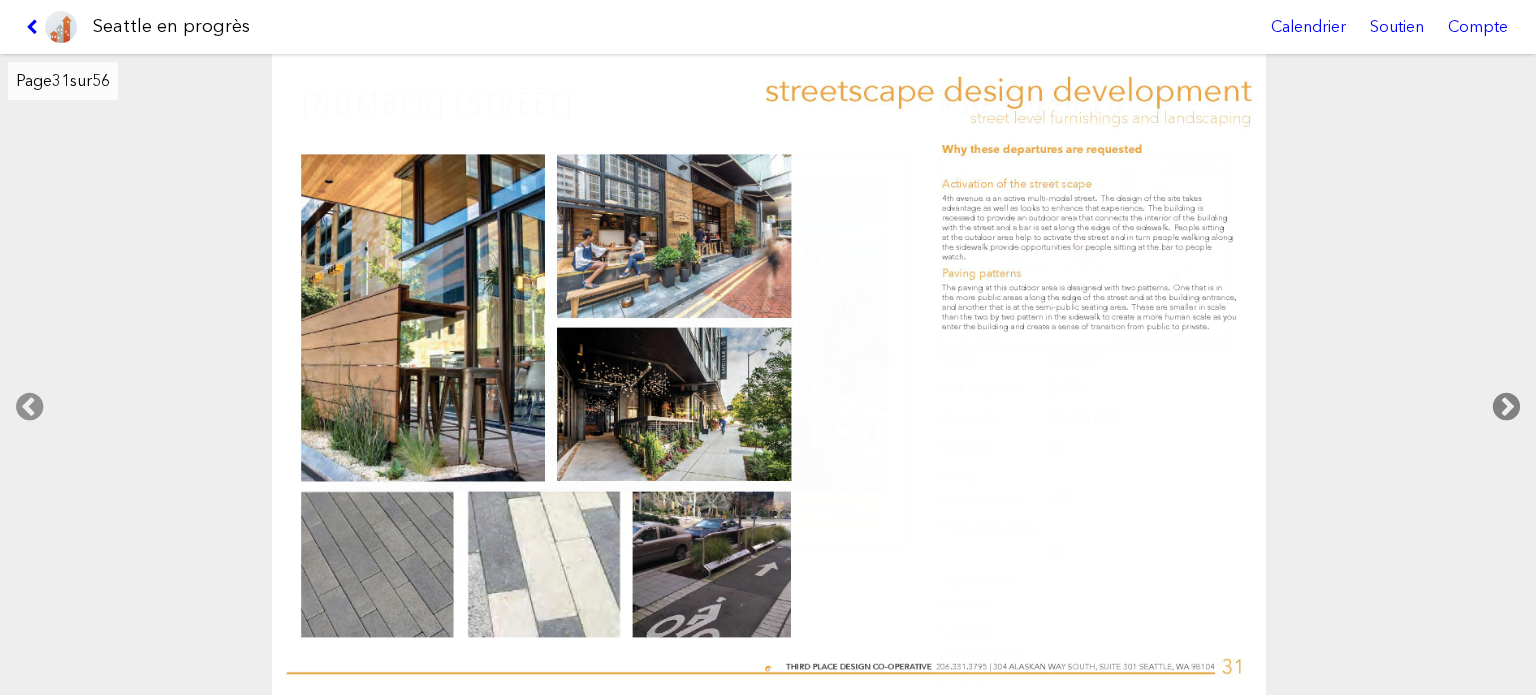 click at bounding box center [1506, 407] 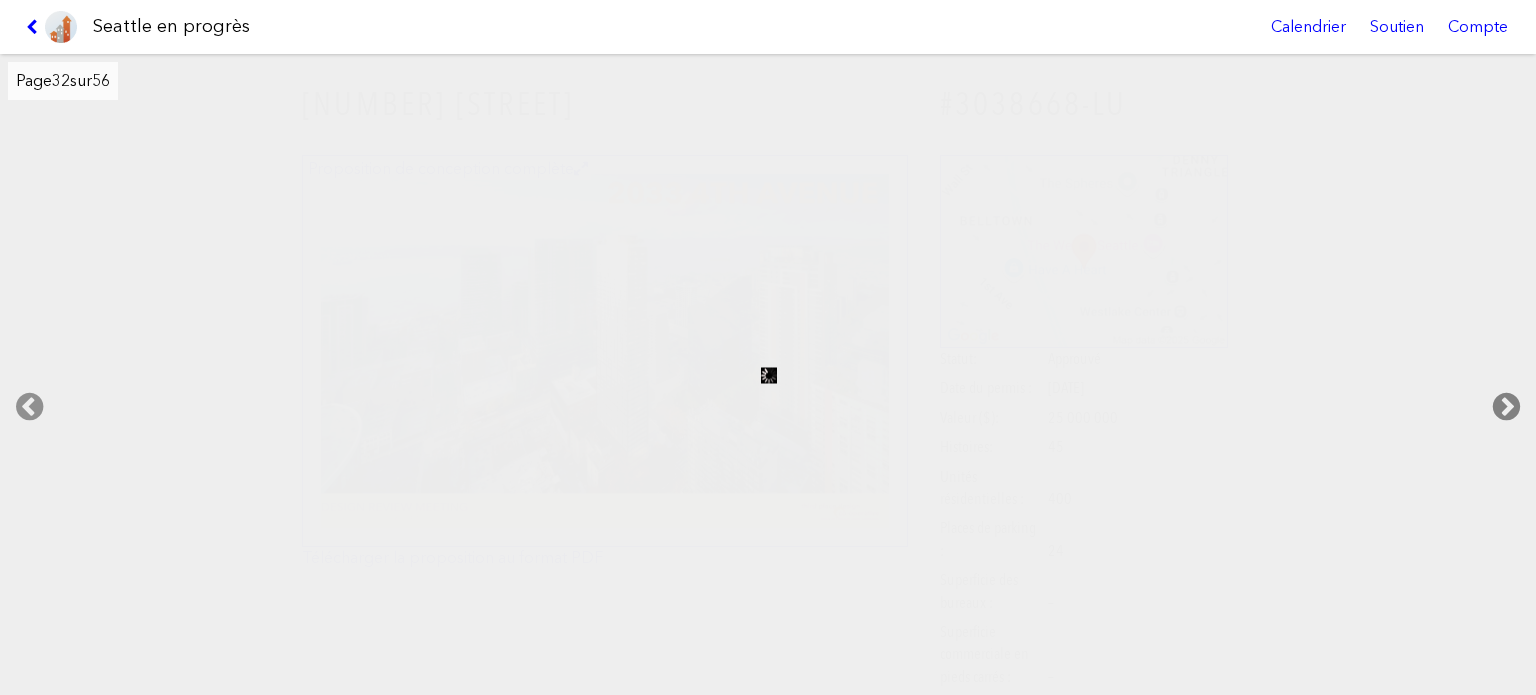 click at bounding box center (1506, 407) 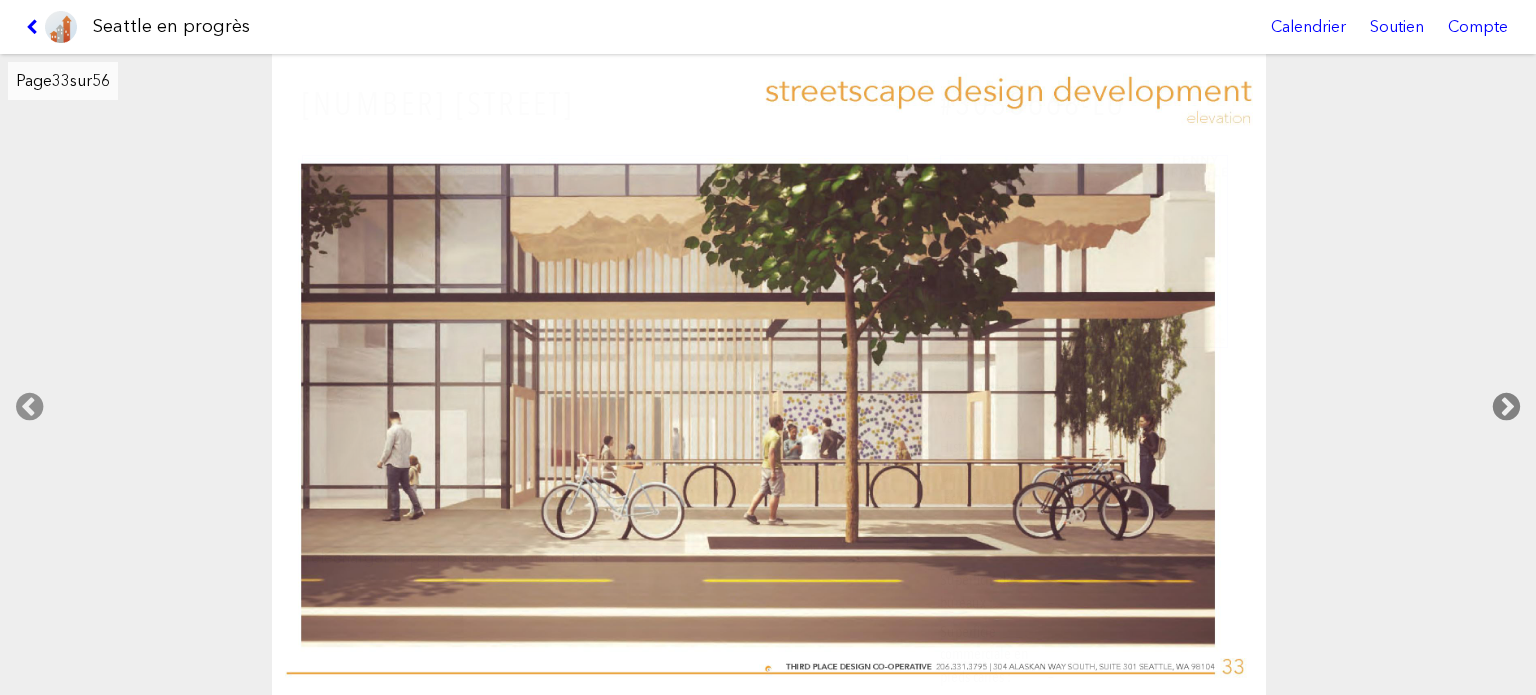 click at bounding box center [1506, 407] 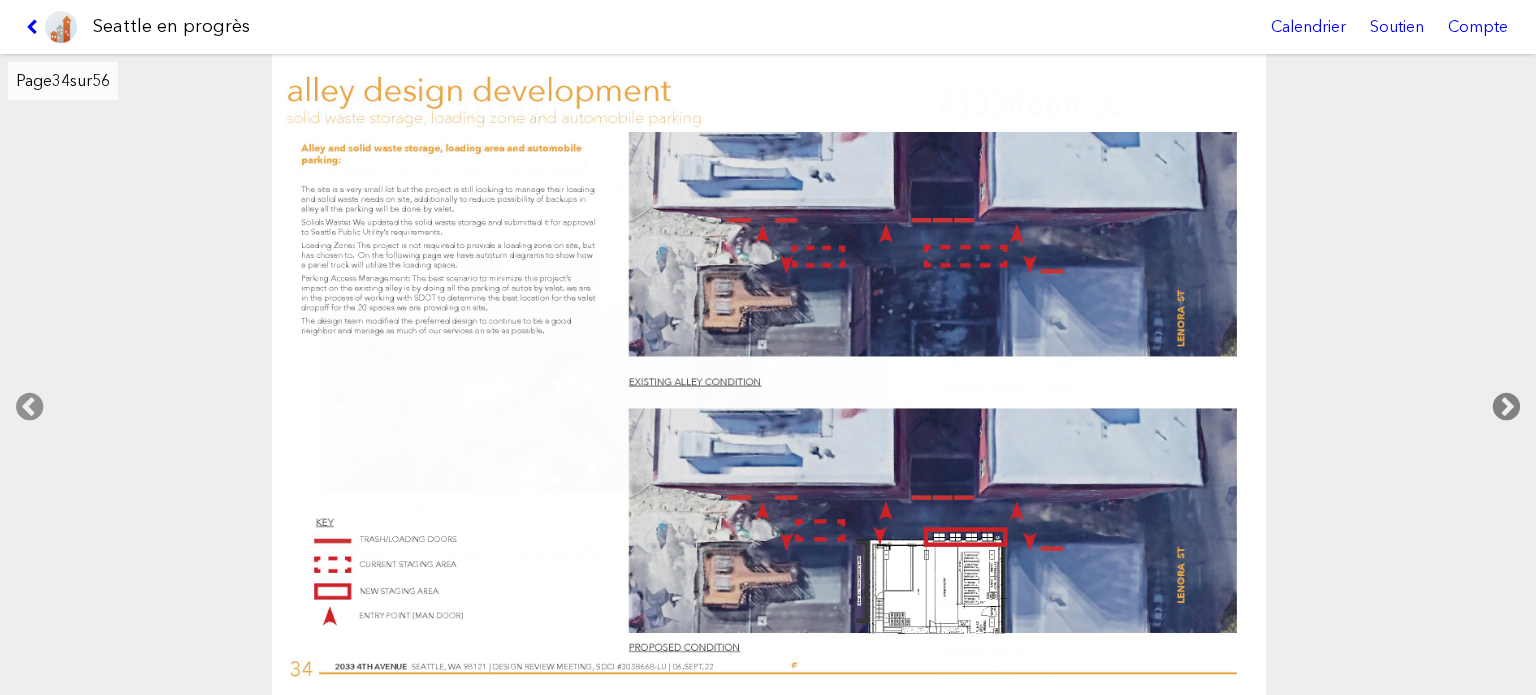 click at bounding box center (1506, 407) 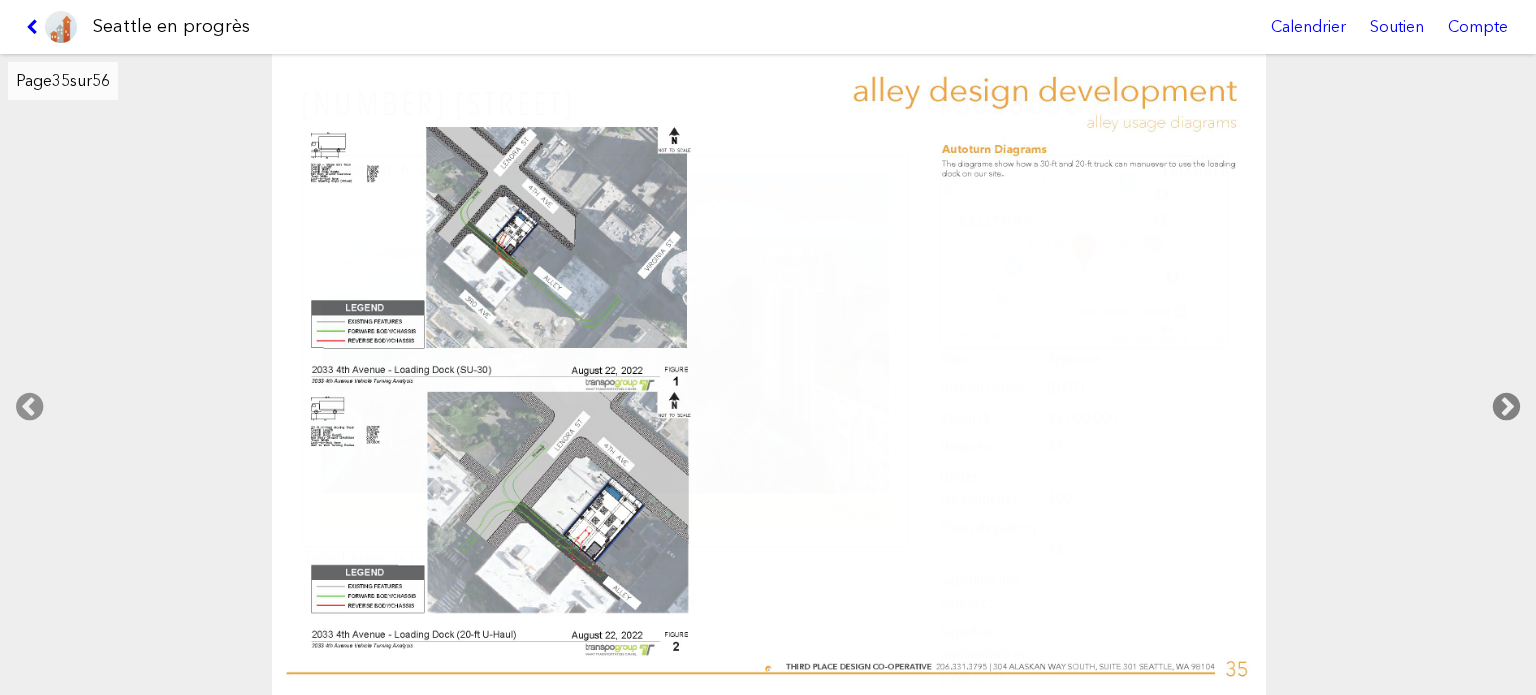 click at bounding box center (1506, 407) 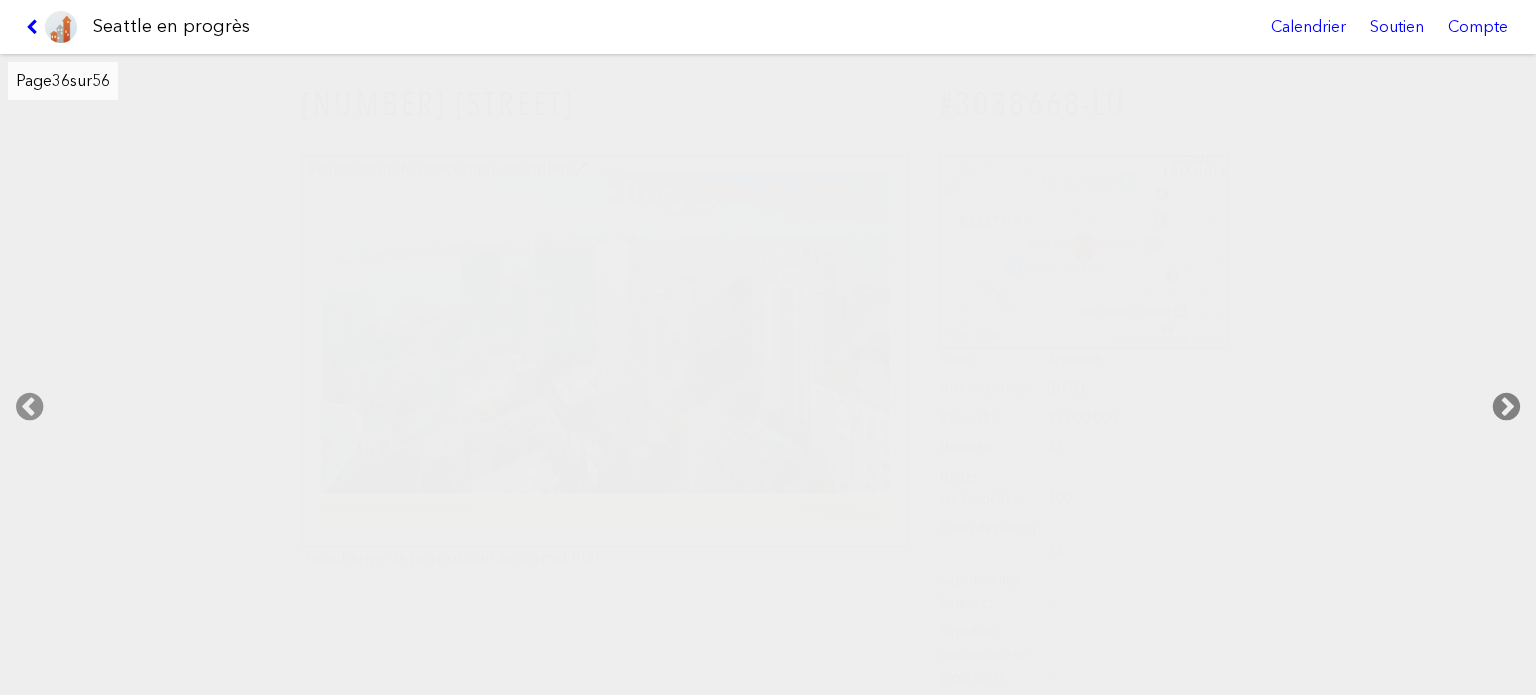 click at bounding box center (1506, 407) 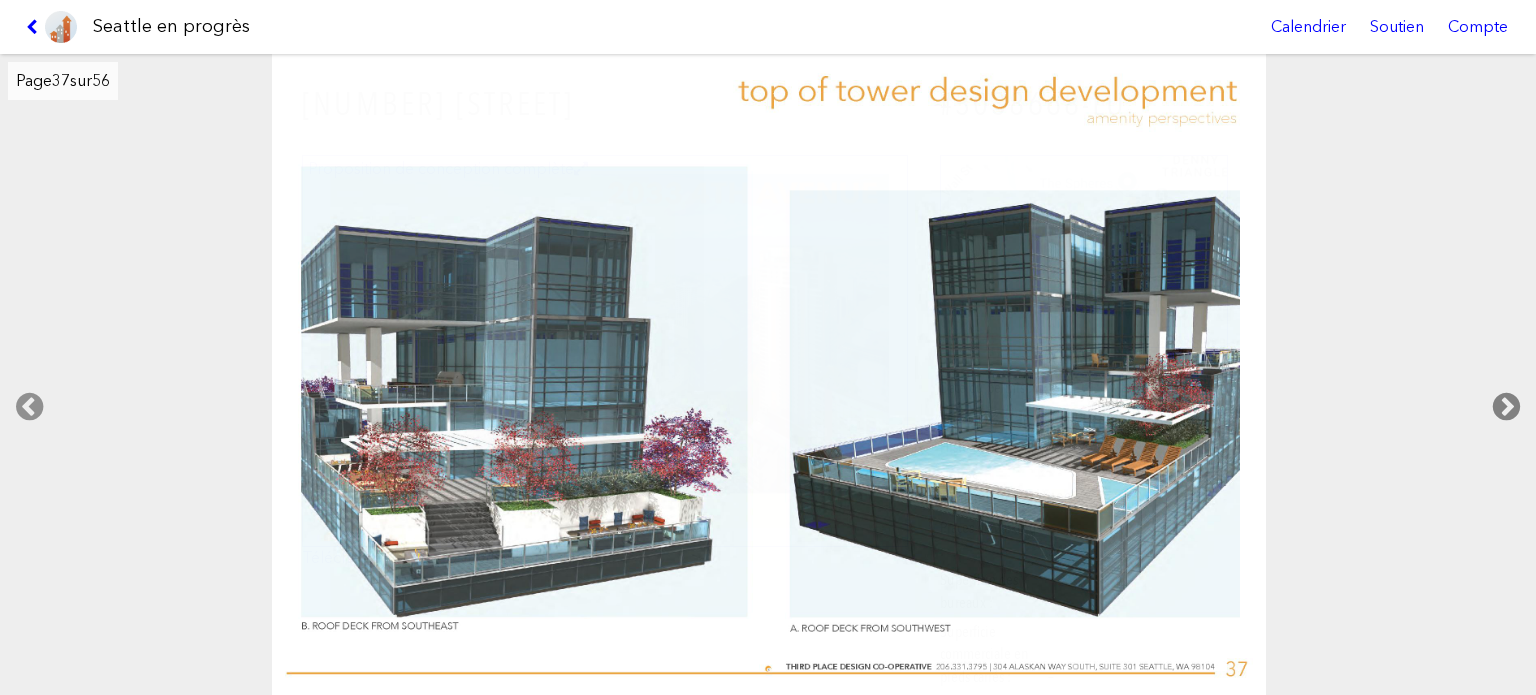 click at bounding box center (1506, 407) 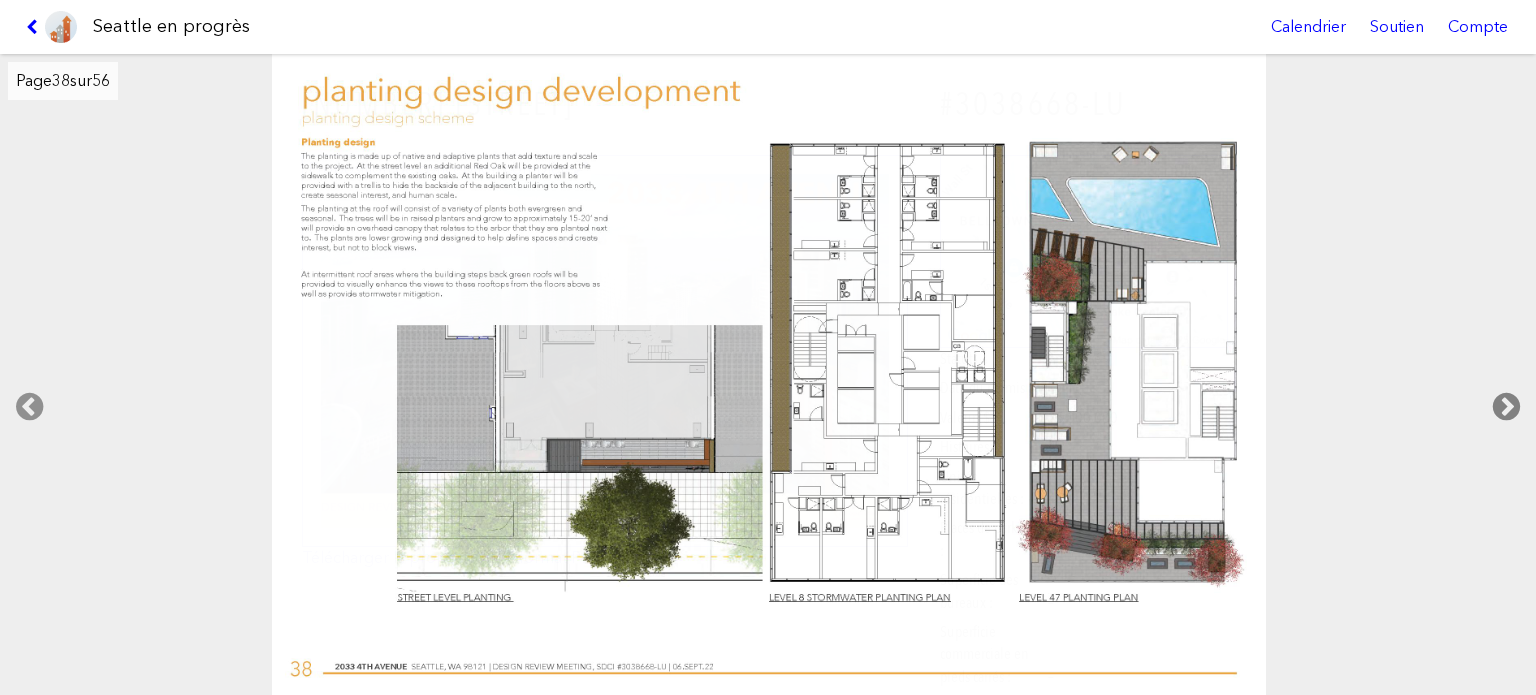 click at bounding box center (1506, 407) 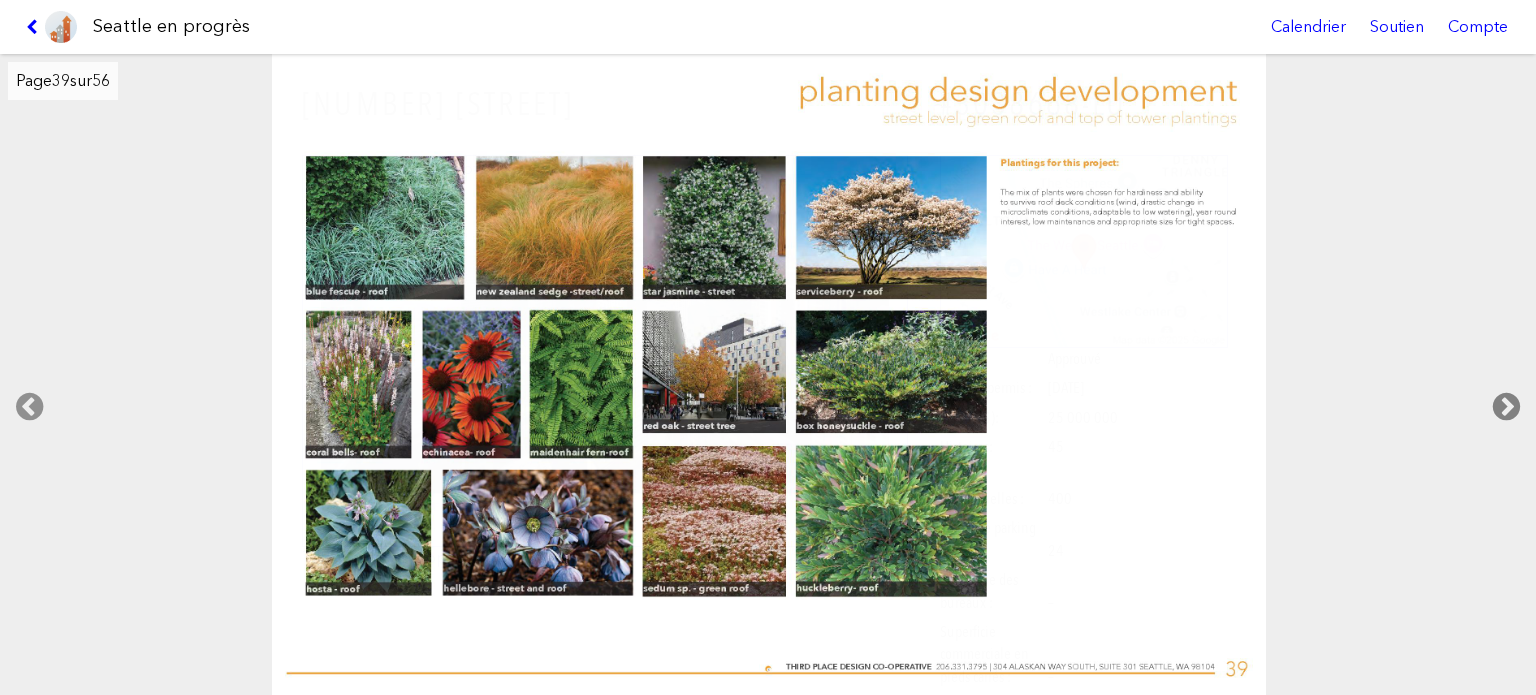 click at bounding box center [1506, 407] 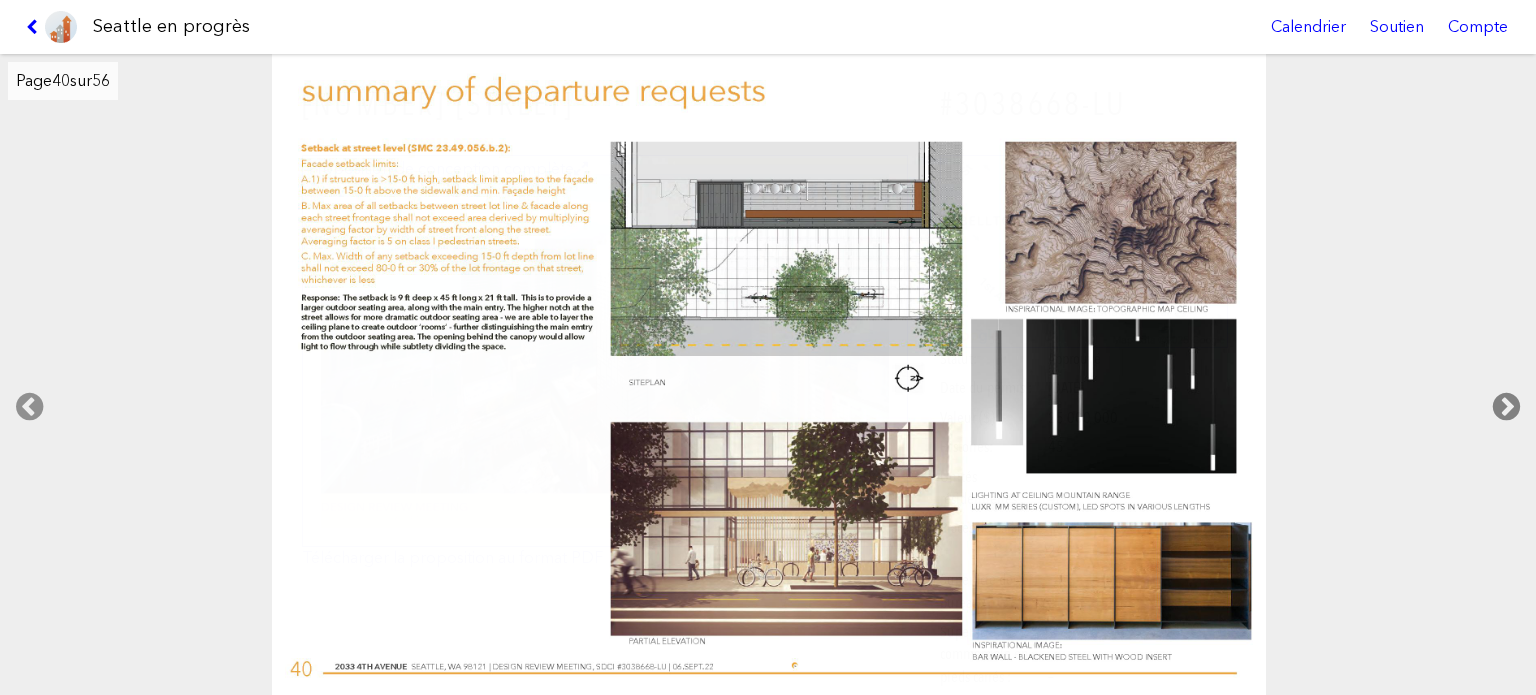 click at bounding box center (1506, 407) 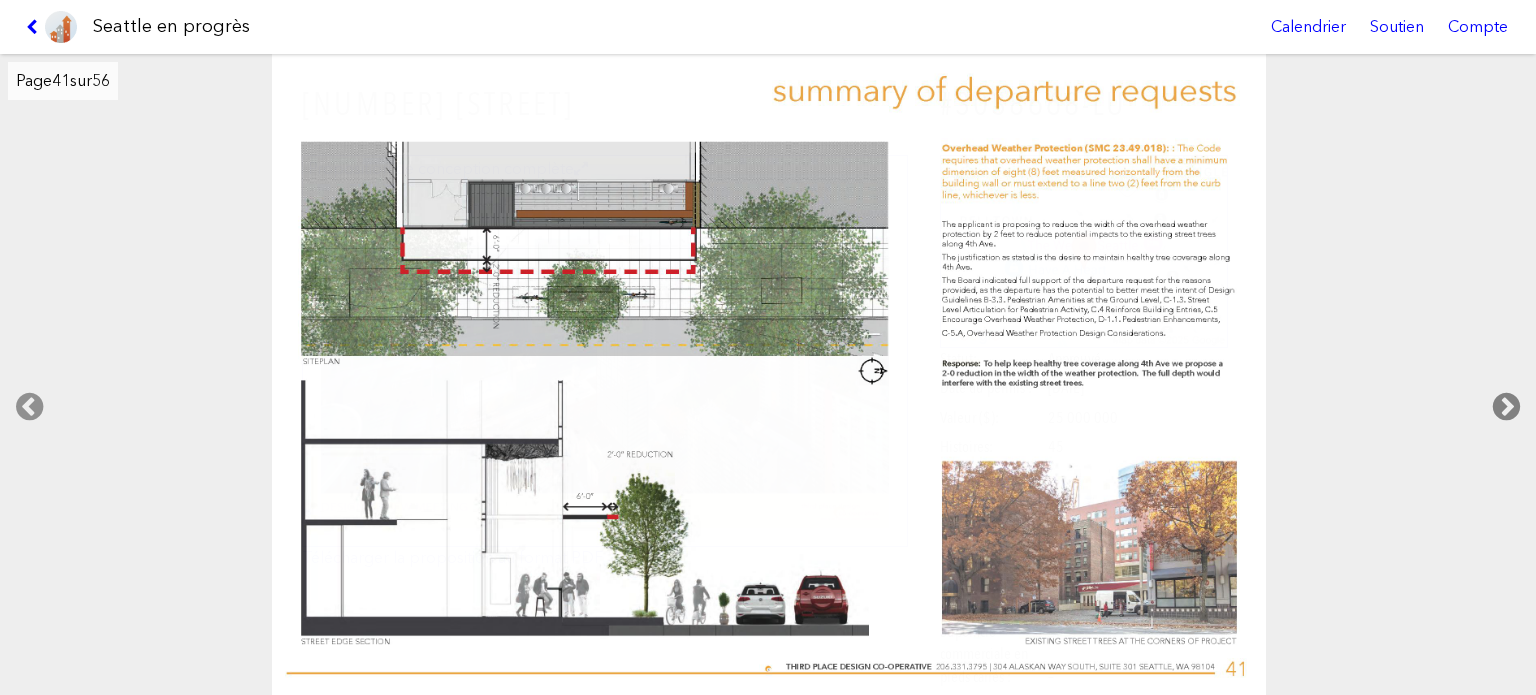 click at bounding box center (1506, 407) 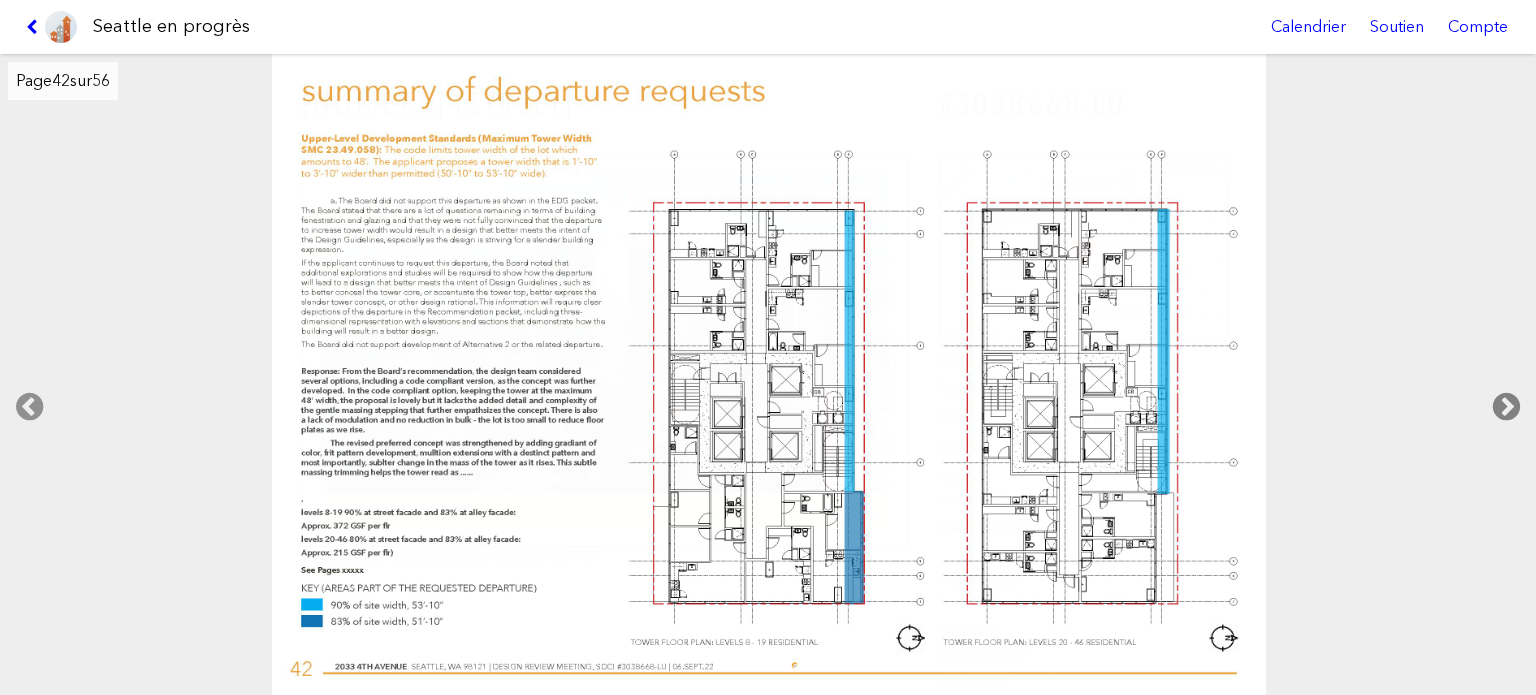 click at bounding box center (1506, 407) 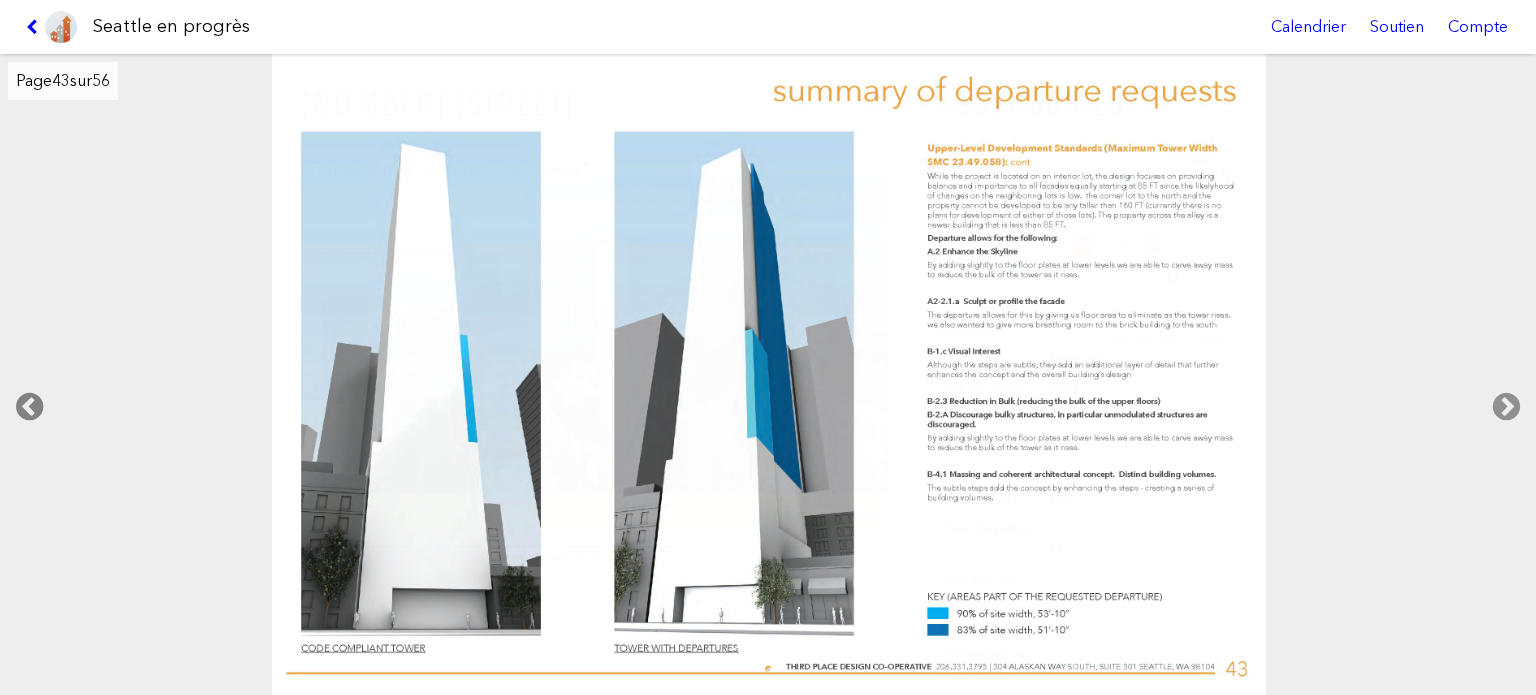click at bounding box center (29, 407) 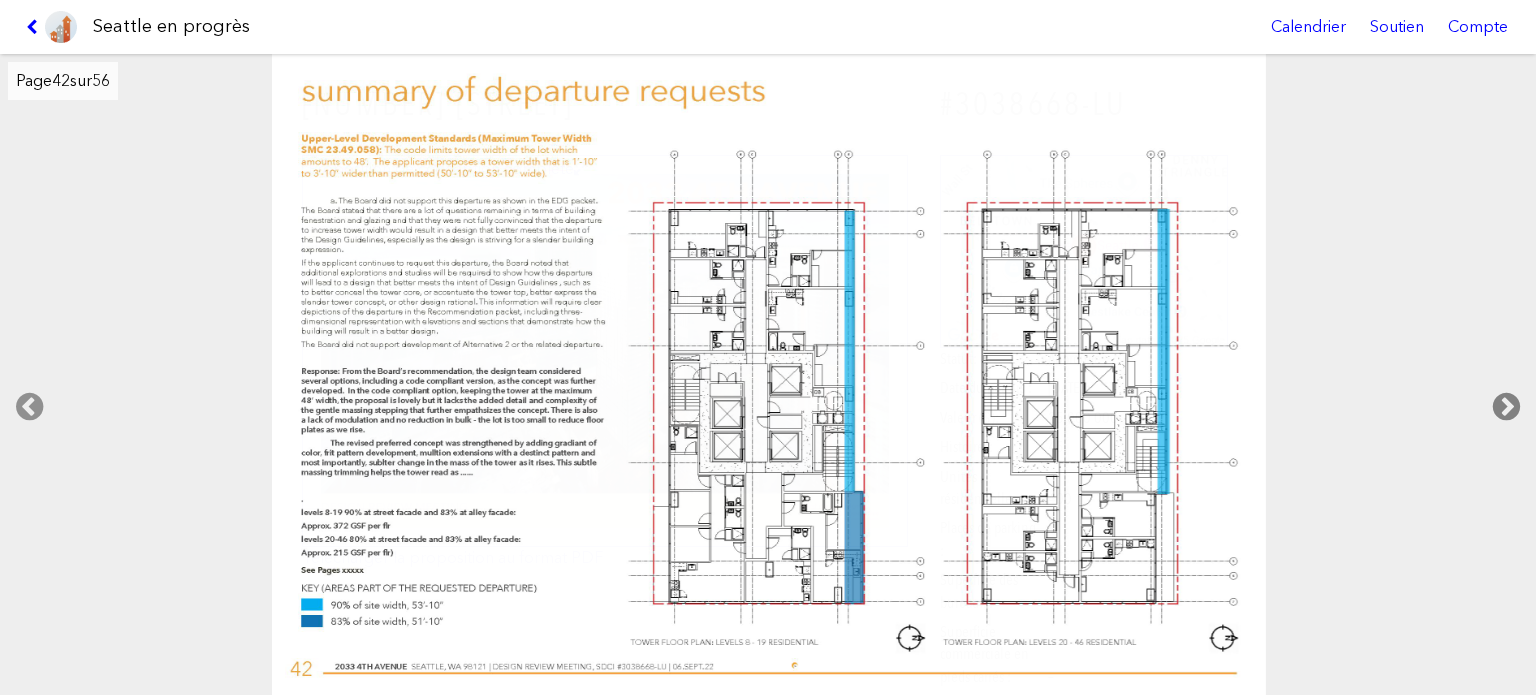 click at bounding box center (1506, 407) 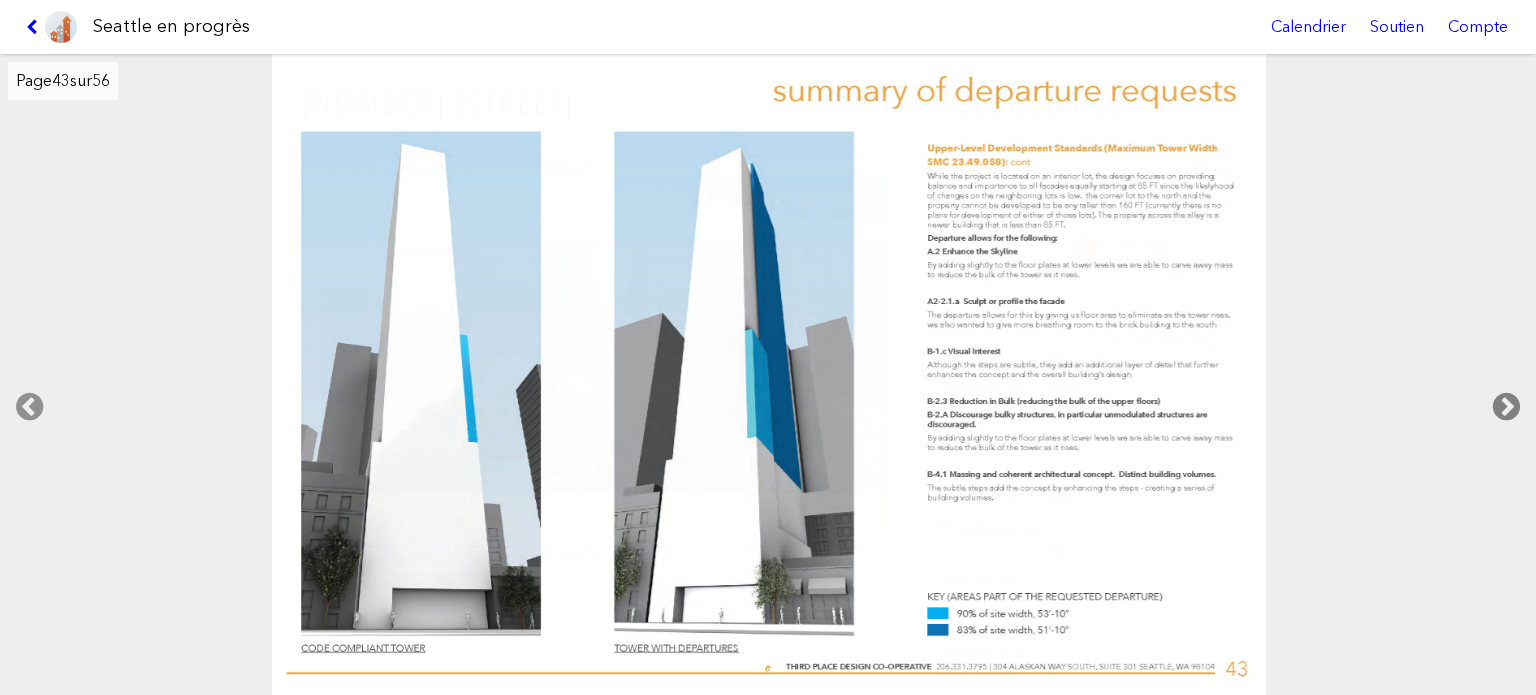 click at bounding box center (1506, 407) 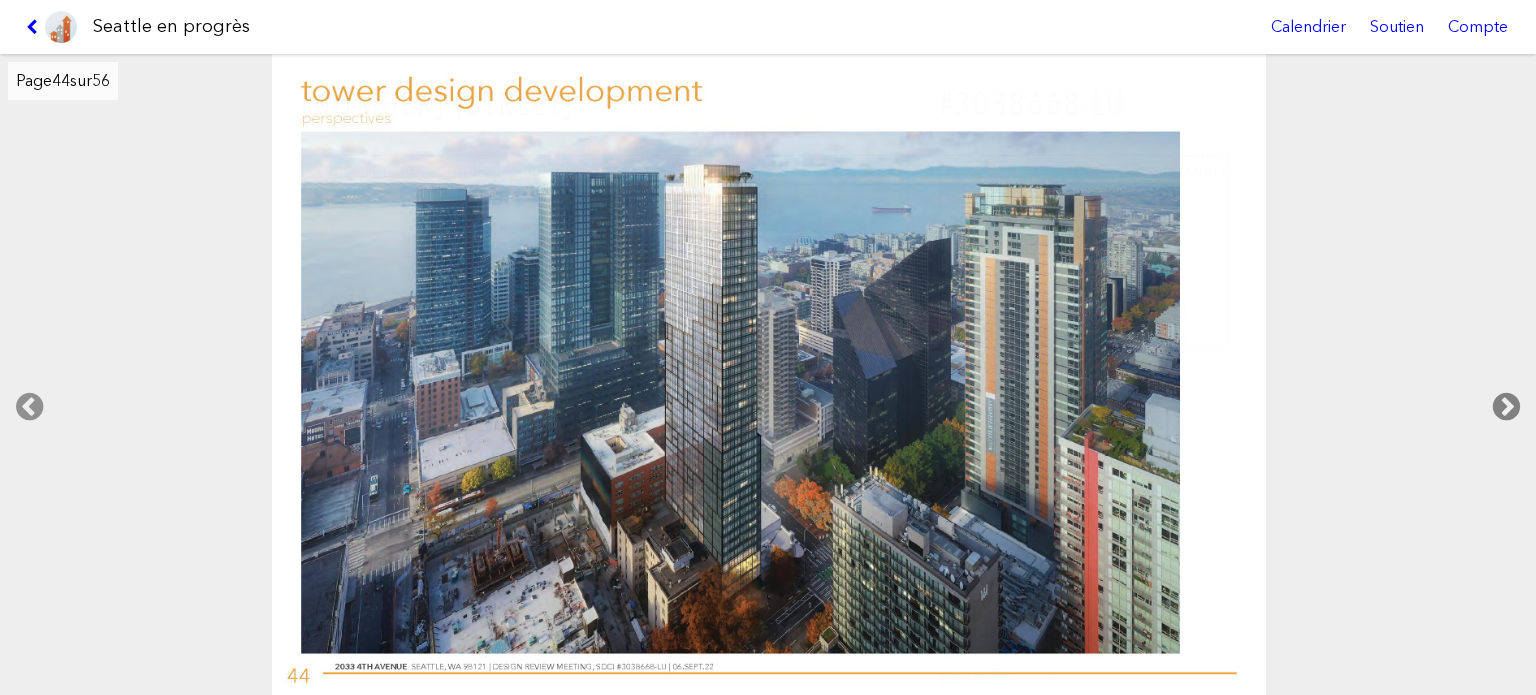 click at bounding box center (1506, 407) 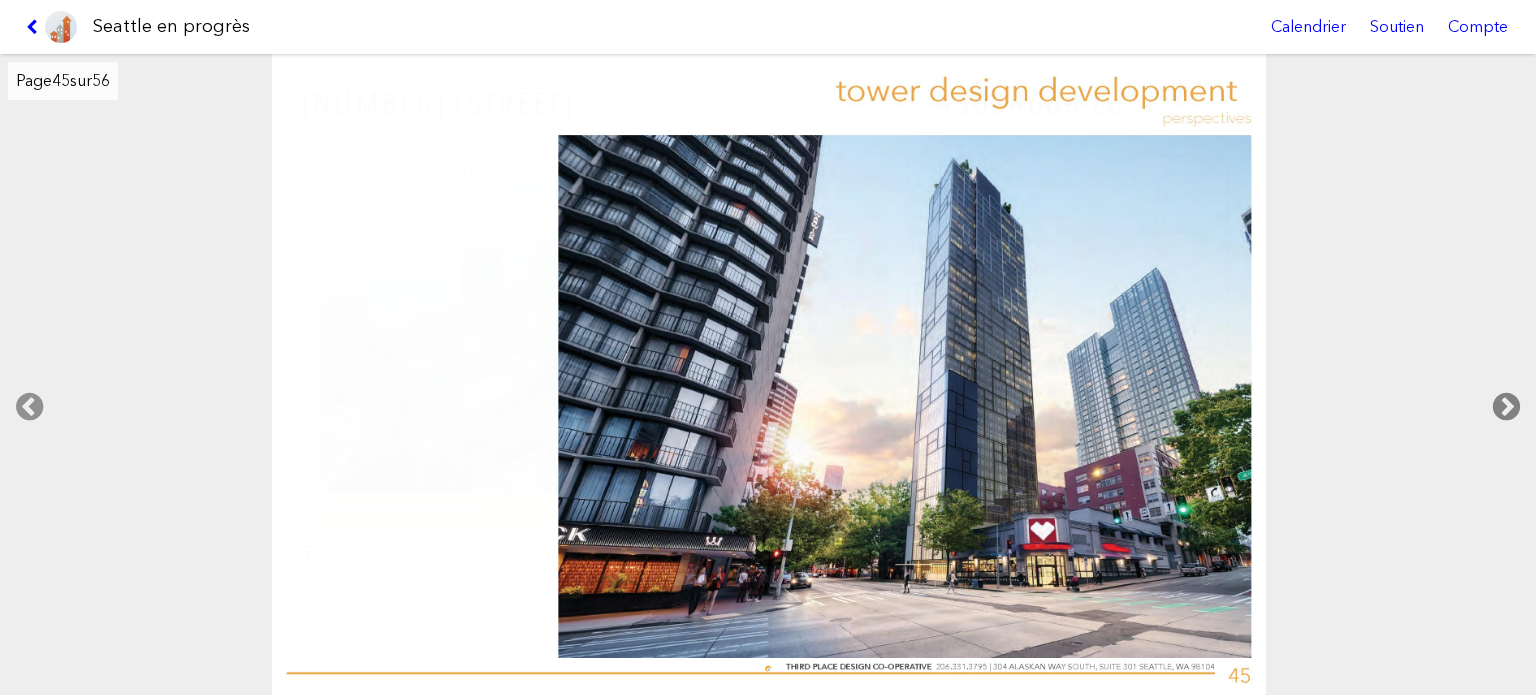 click at bounding box center (1506, 407) 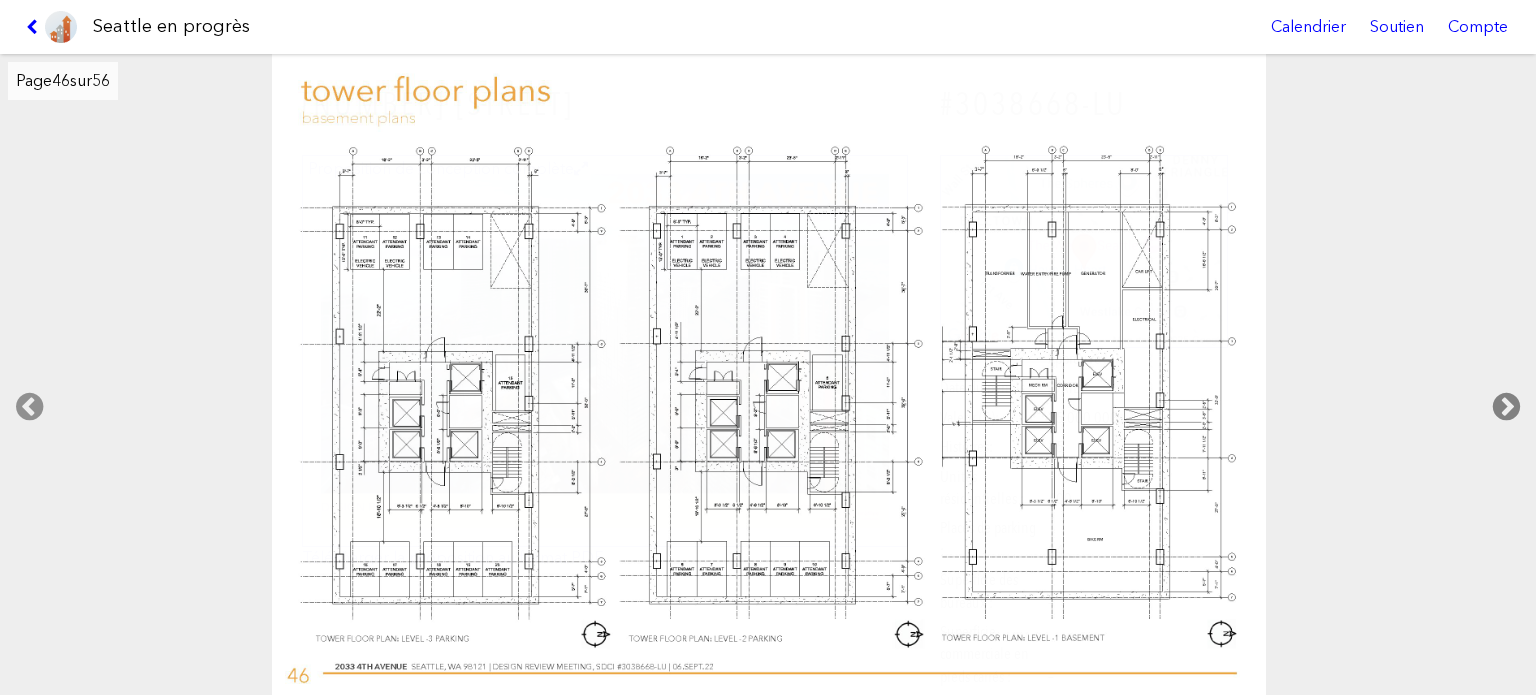 click at bounding box center (1506, 407) 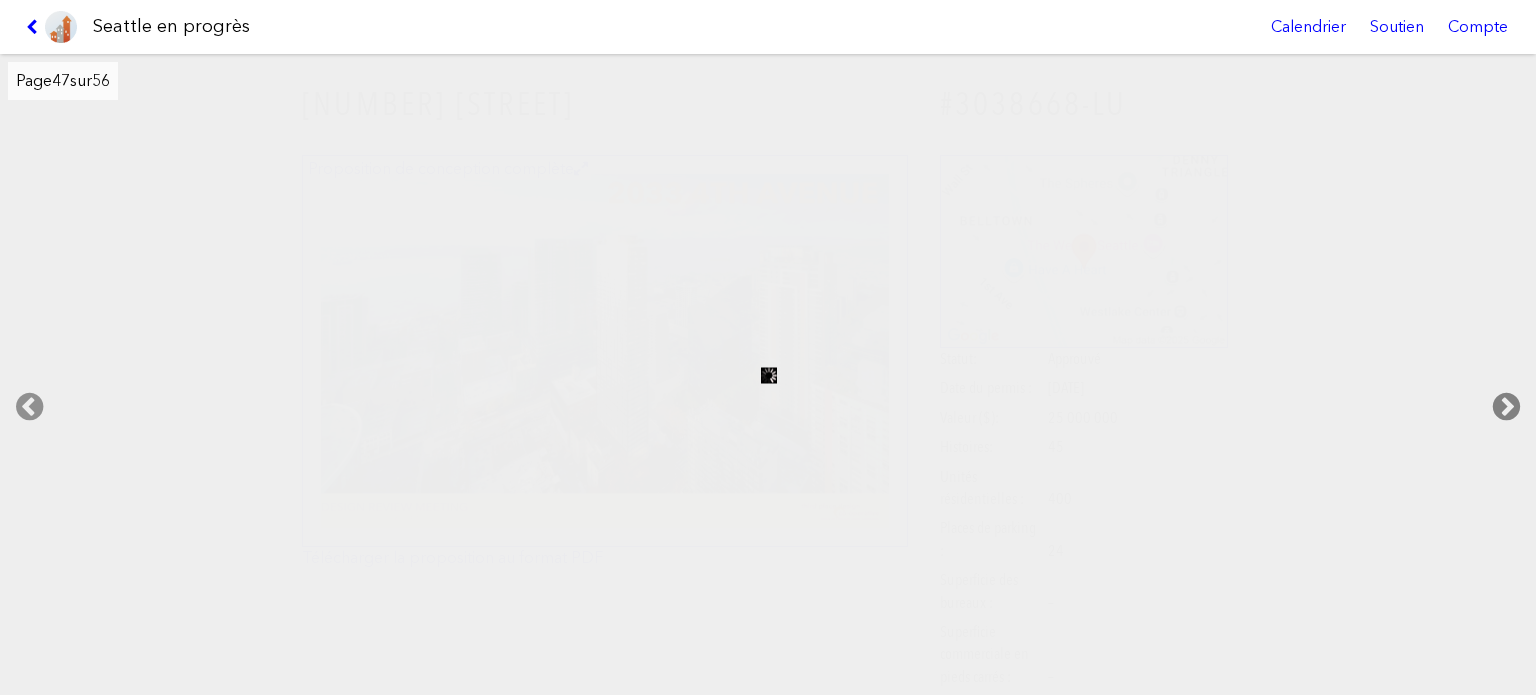 click at bounding box center (1506, 407) 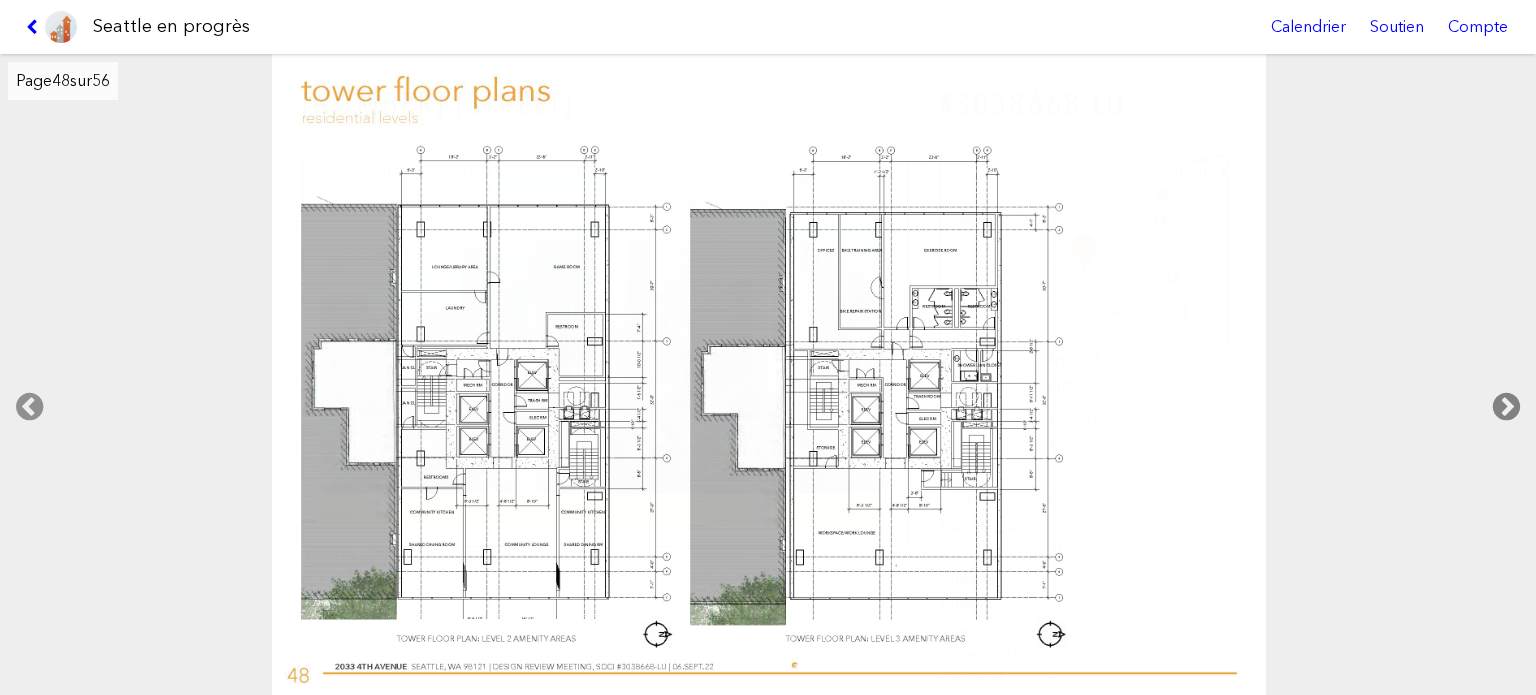 click at bounding box center [1506, 407] 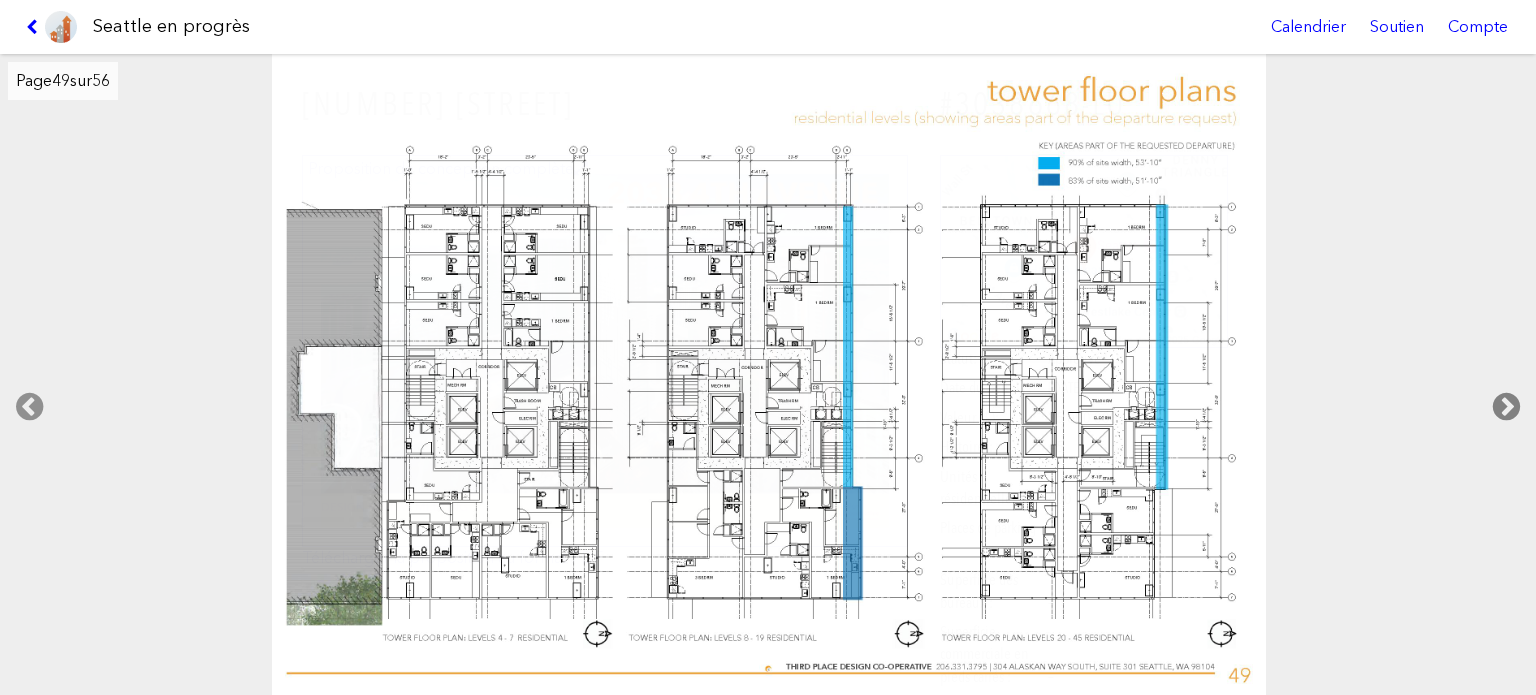 click at bounding box center [1506, 407] 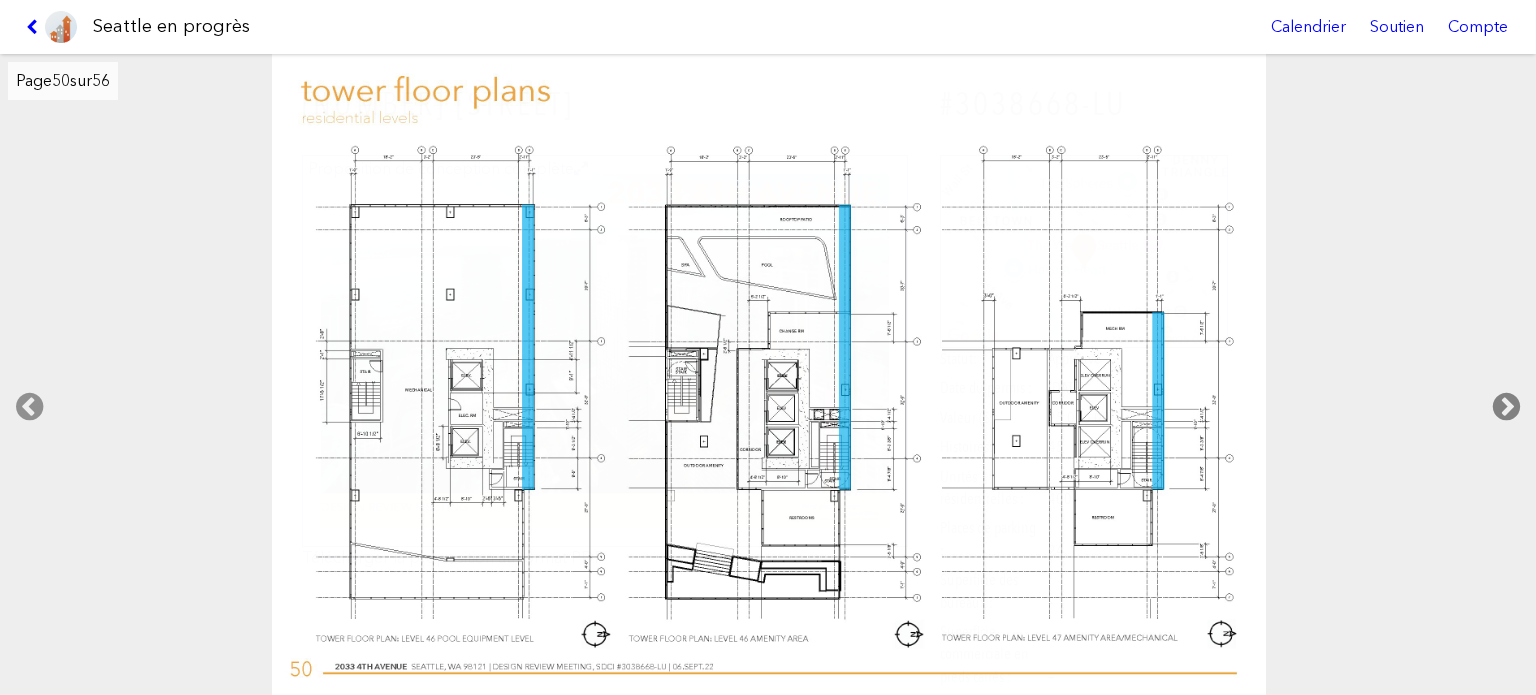 click at bounding box center (1506, 407) 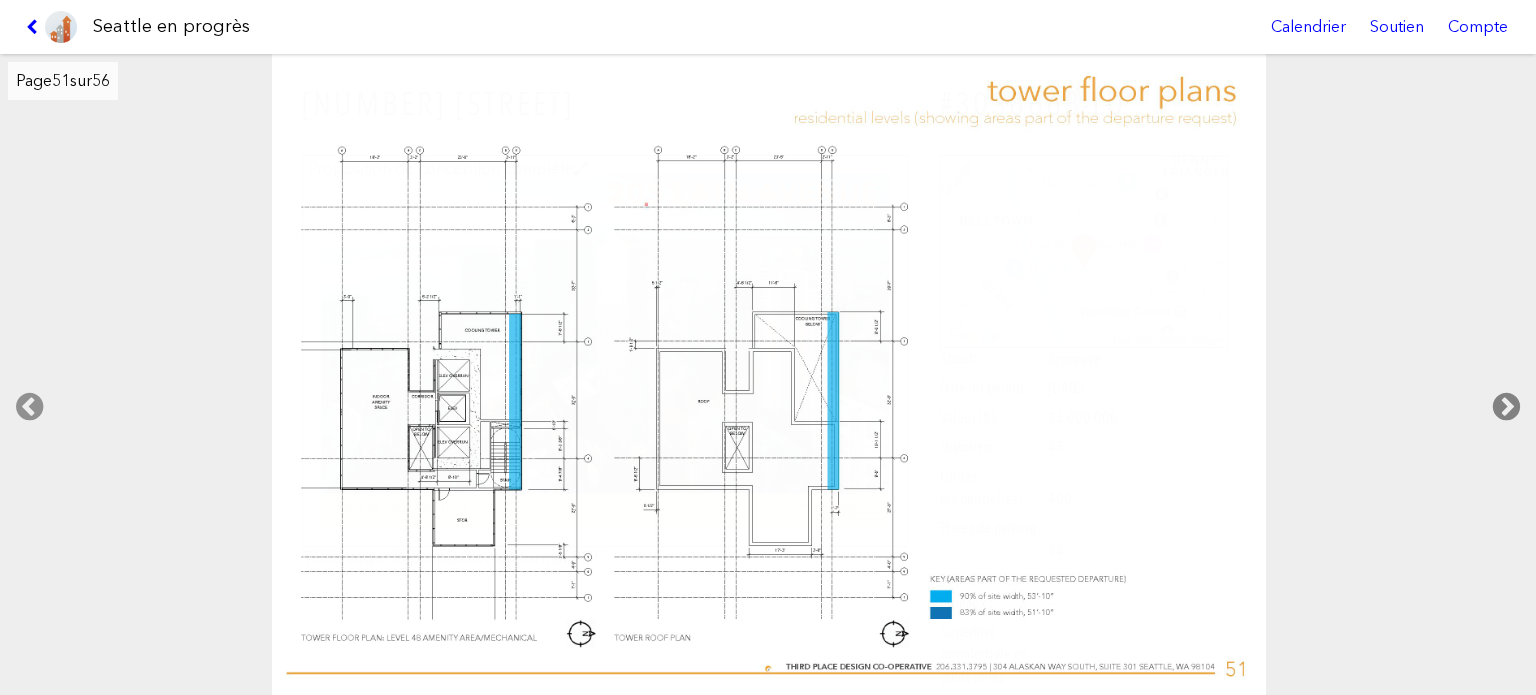 click at bounding box center (1506, 407) 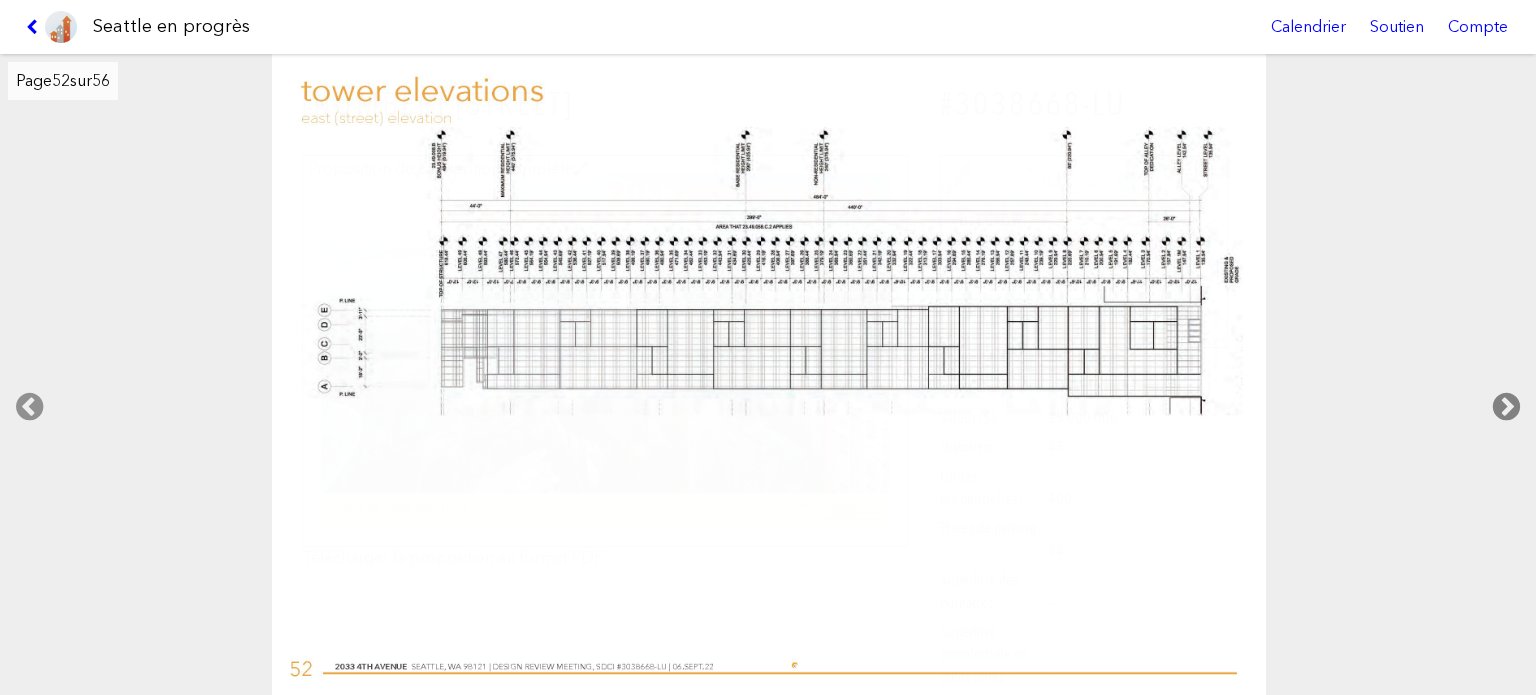 click at bounding box center [1506, 407] 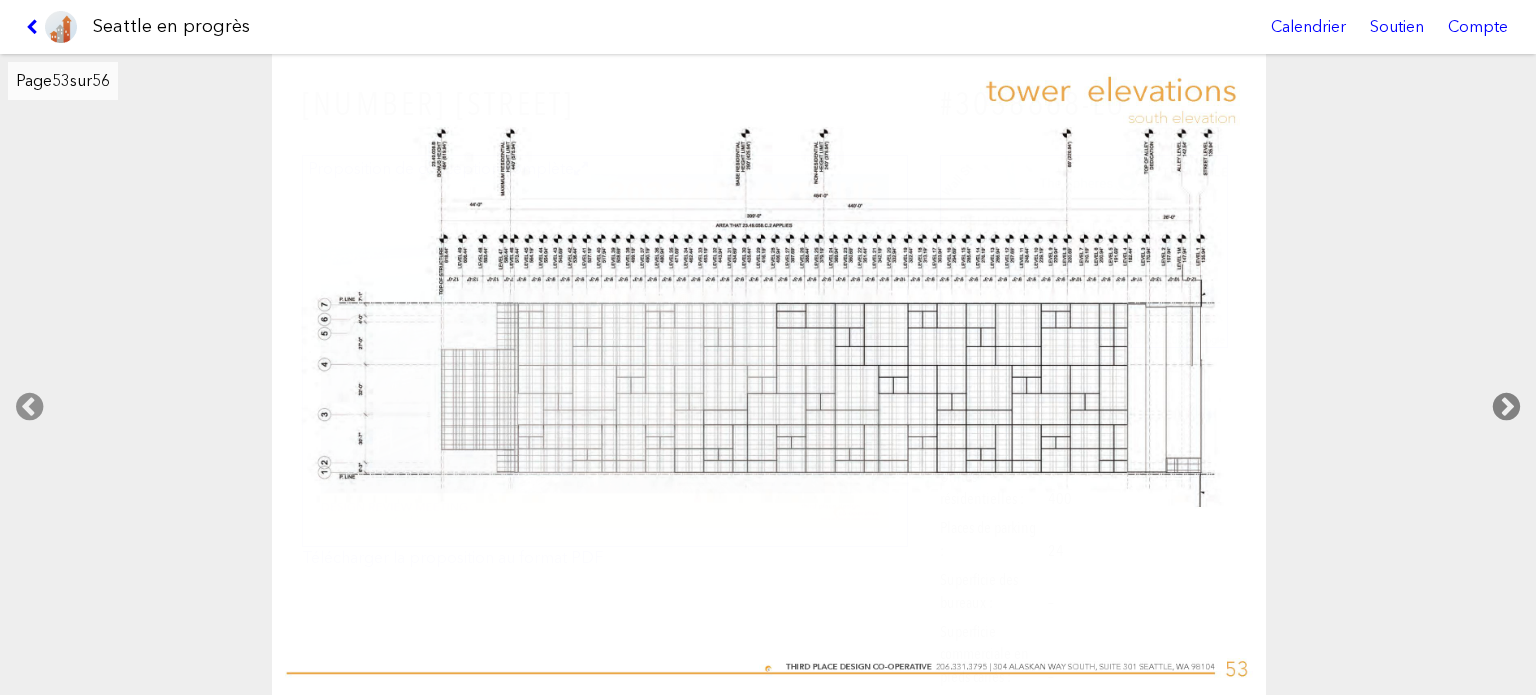 click at bounding box center (1506, 407) 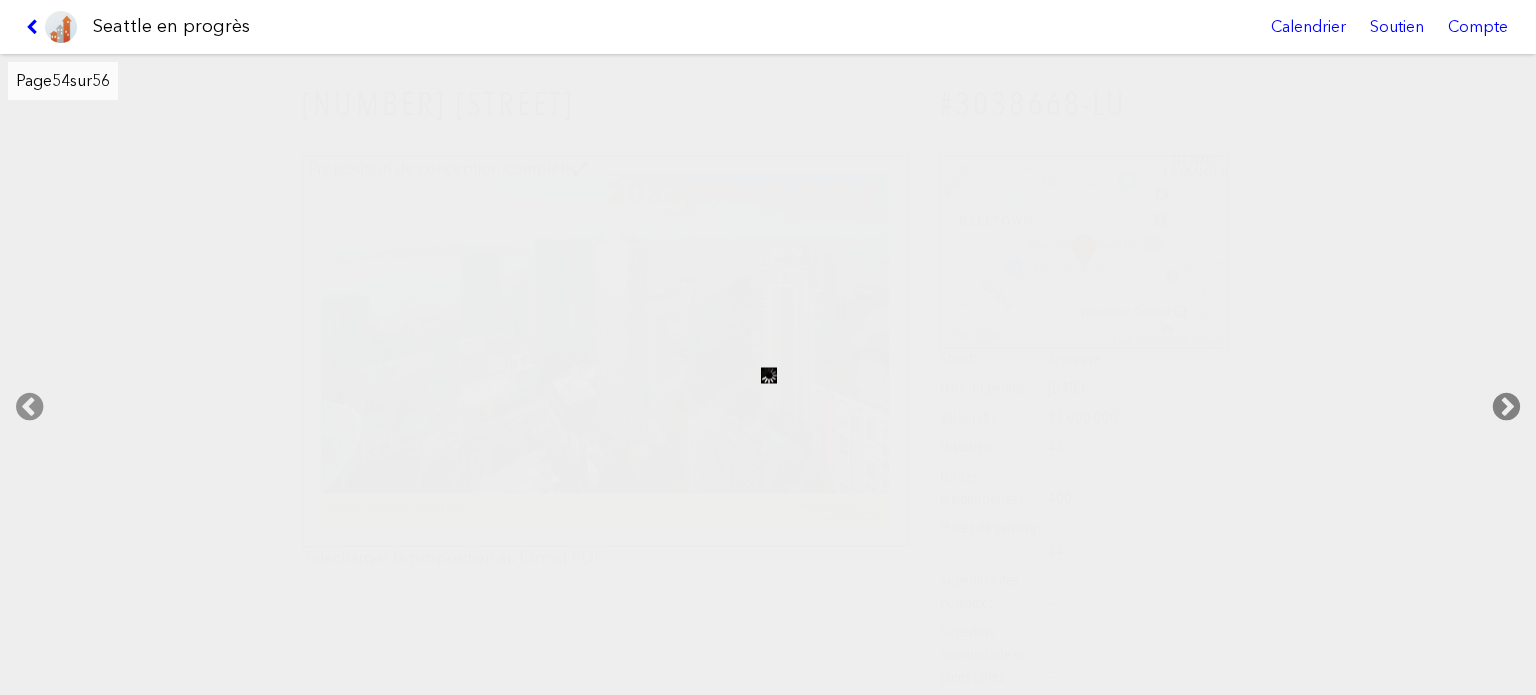 click at bounding box center [1506, 407] 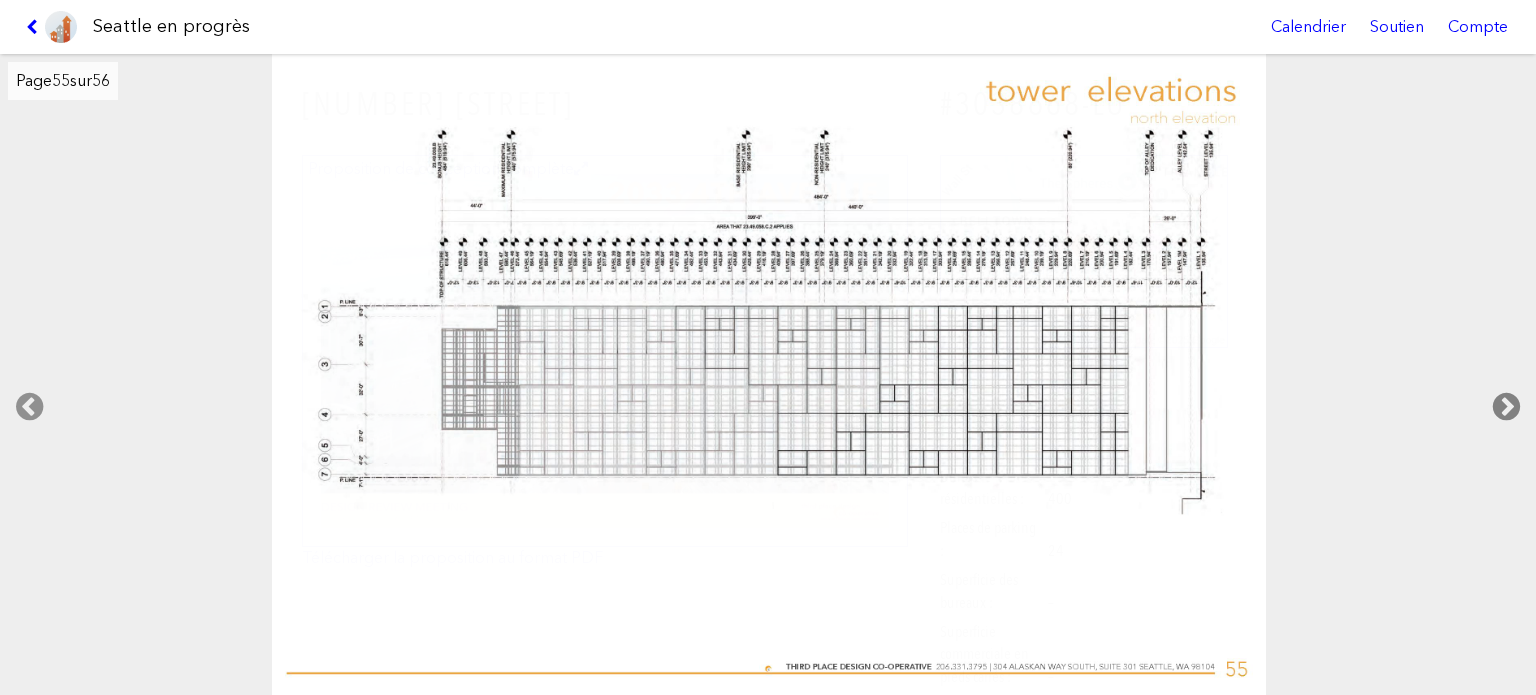 click at bounding box center [1506, 407] 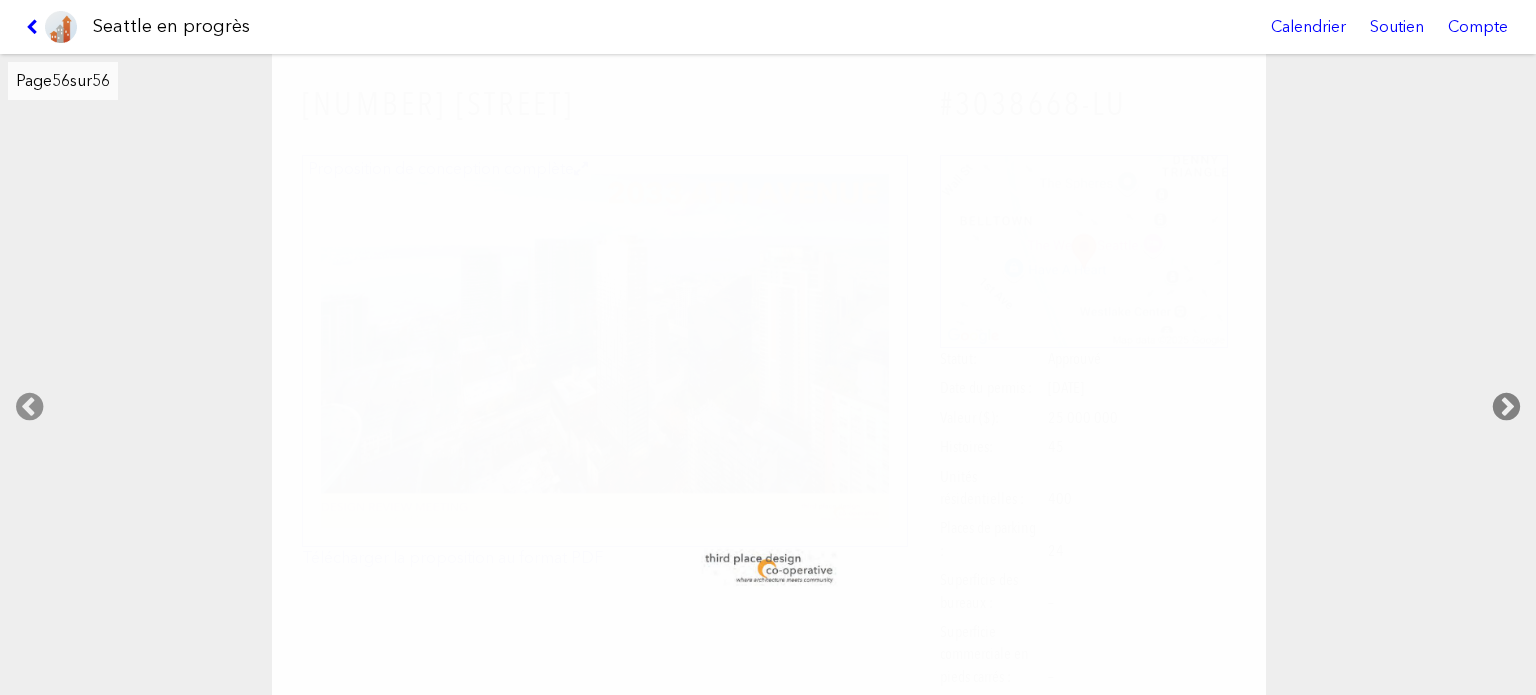 click at bounding box center [1506, 407] 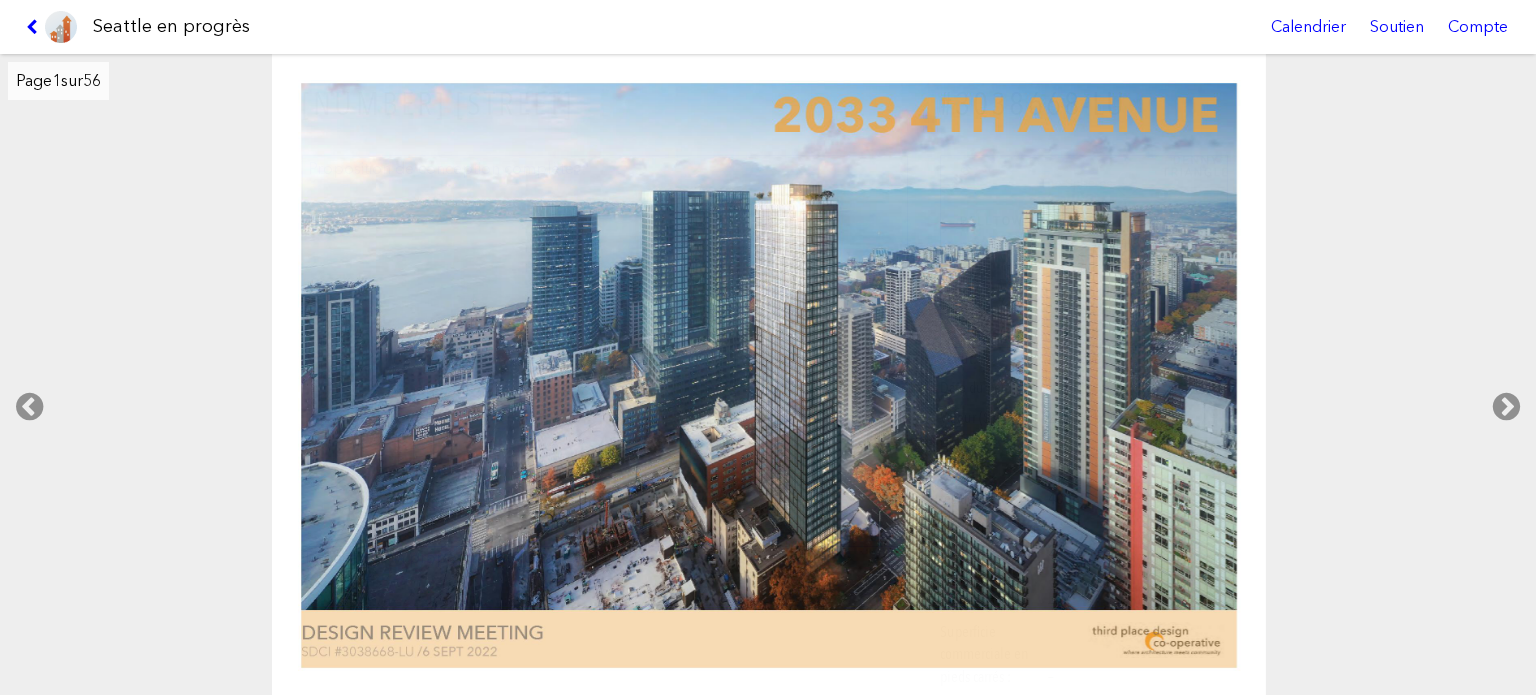 click at bounding box center (51, 27) 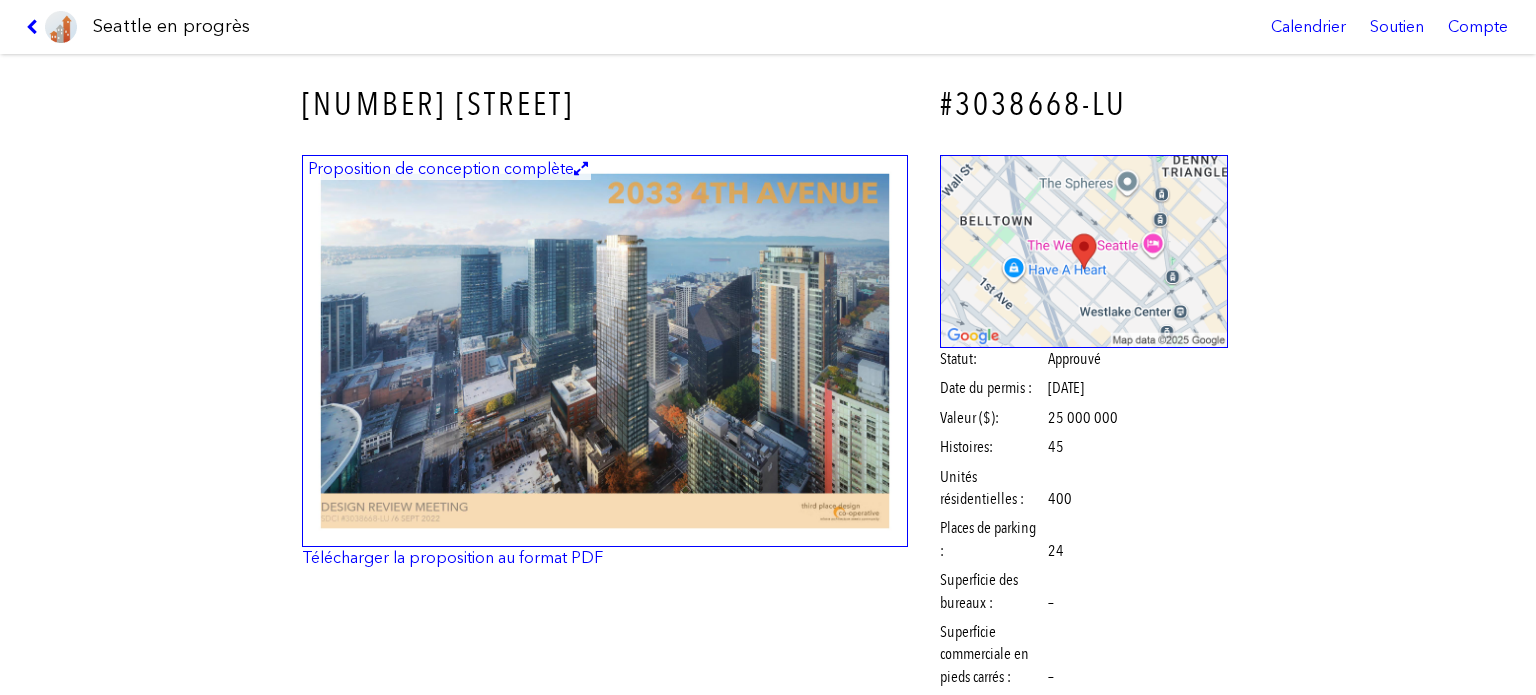 click at bounding box center [51, 27] 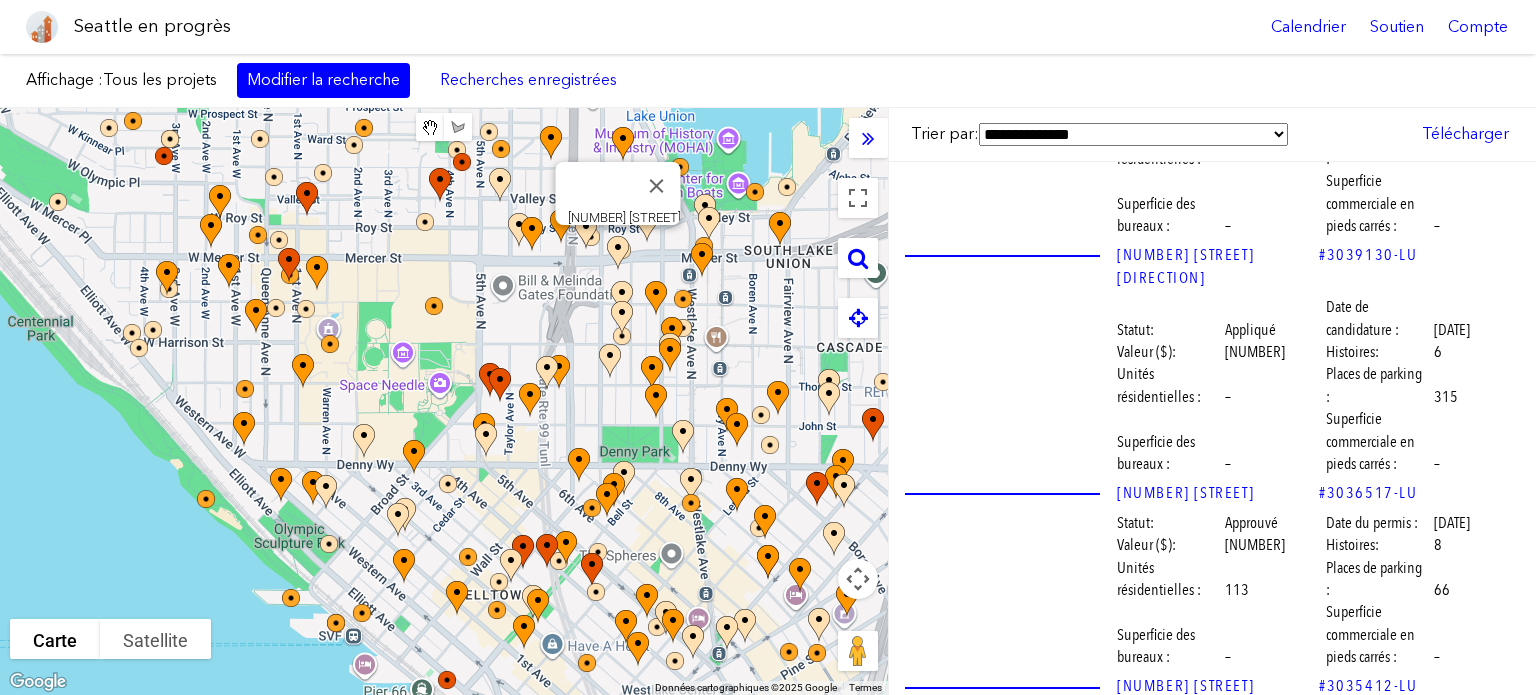 scroll, scrollTop: 14200, scrollLeft: 0, axis: vertical 